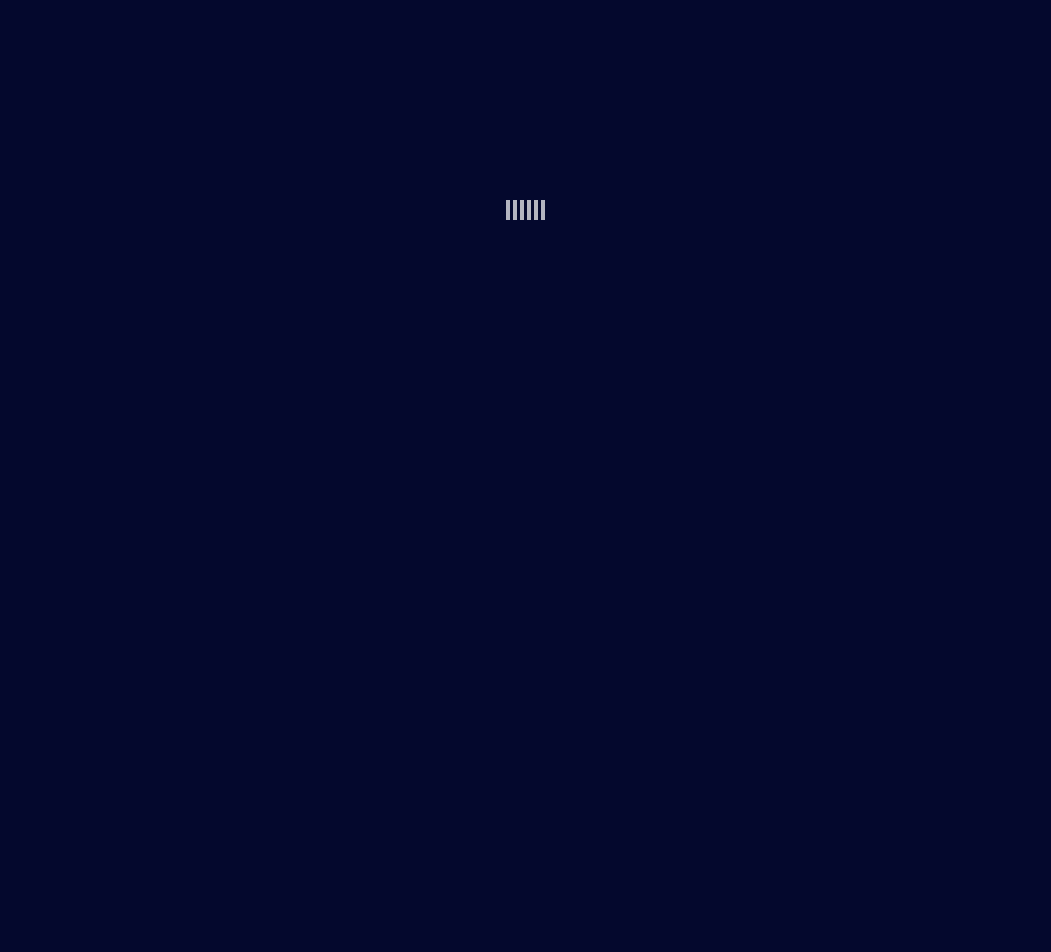 scroll, scrollTop: 0, scrollLeft: 0, axis: both 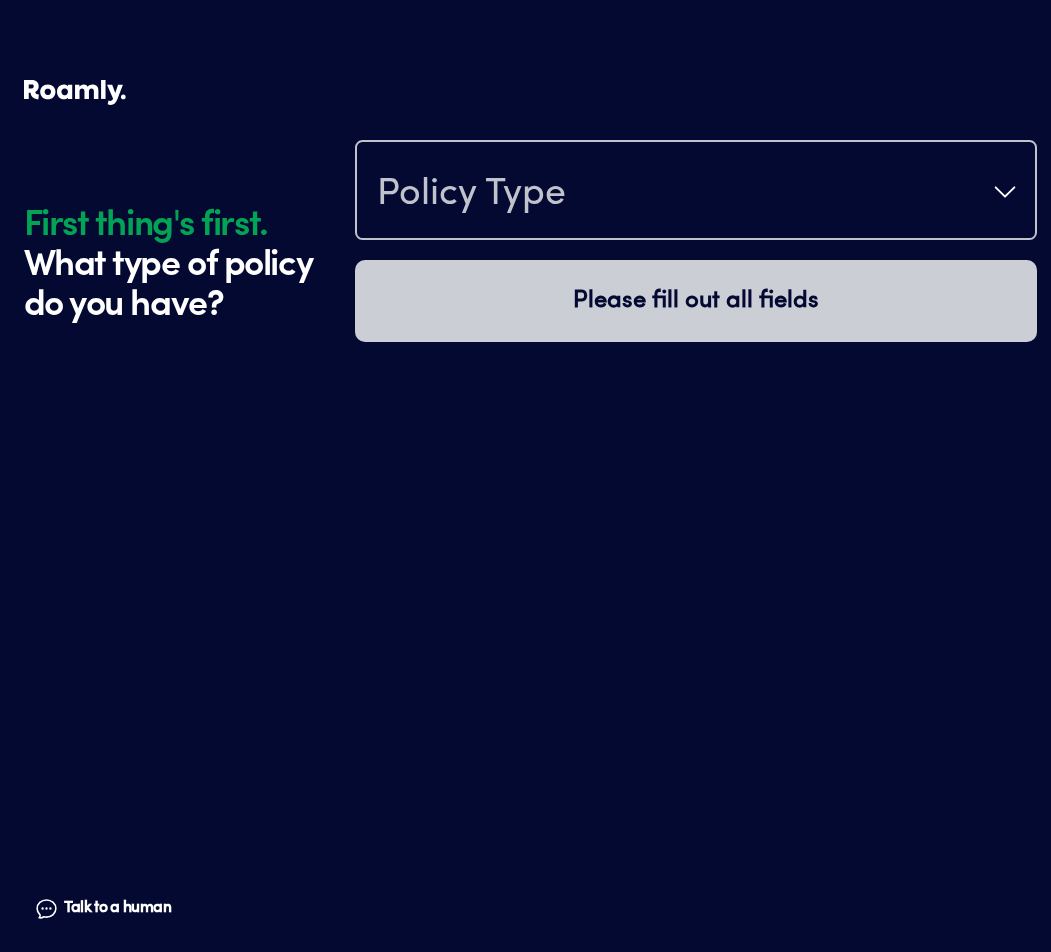 click on "Policy Type" at bounding box center (696, 192) 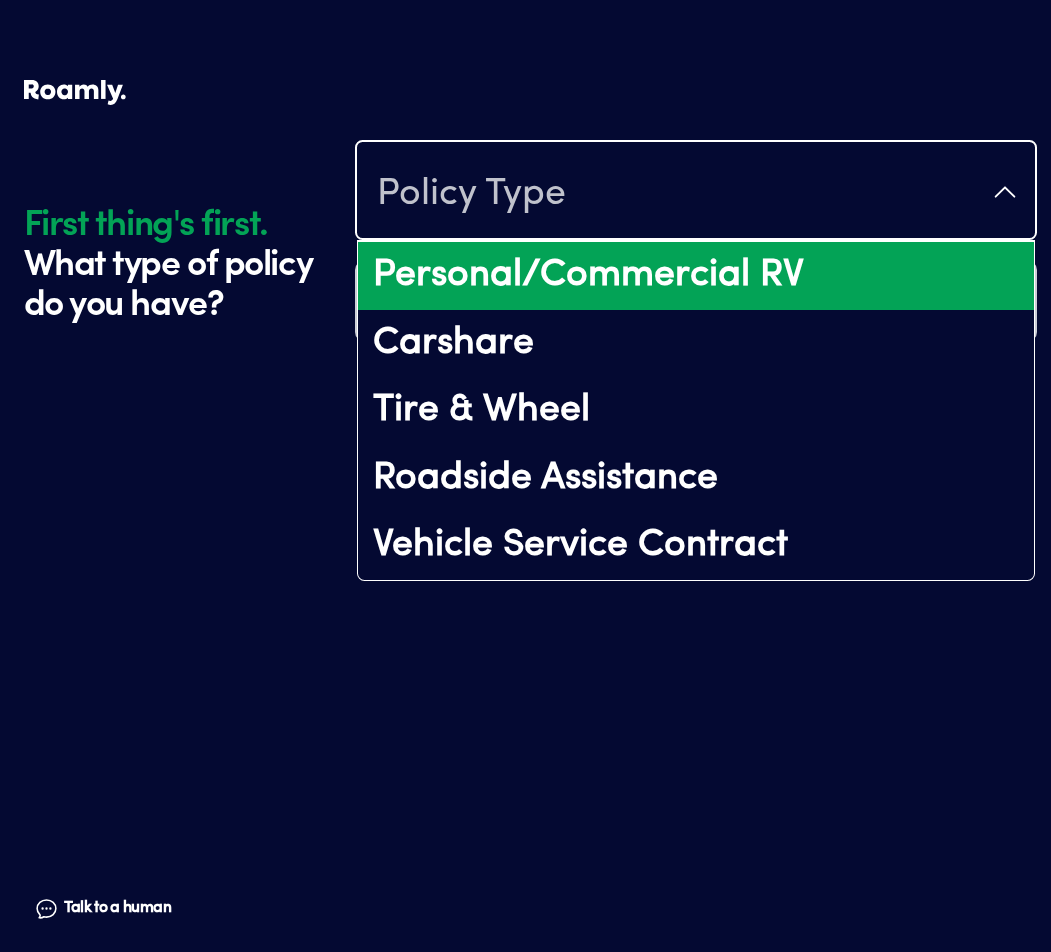 click on "Personal/Commercial RV" at bounding box center (696, 276) 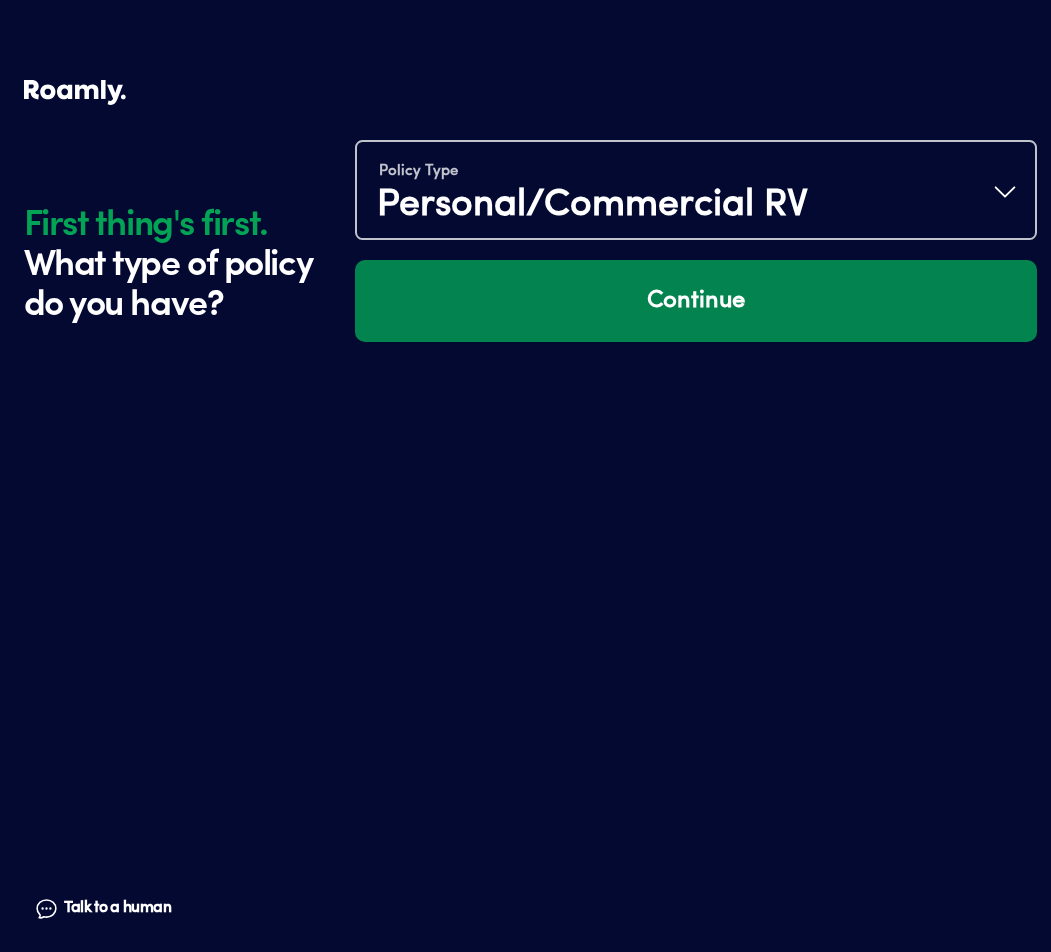 click on "Continue" at bounding box center (696, 301) 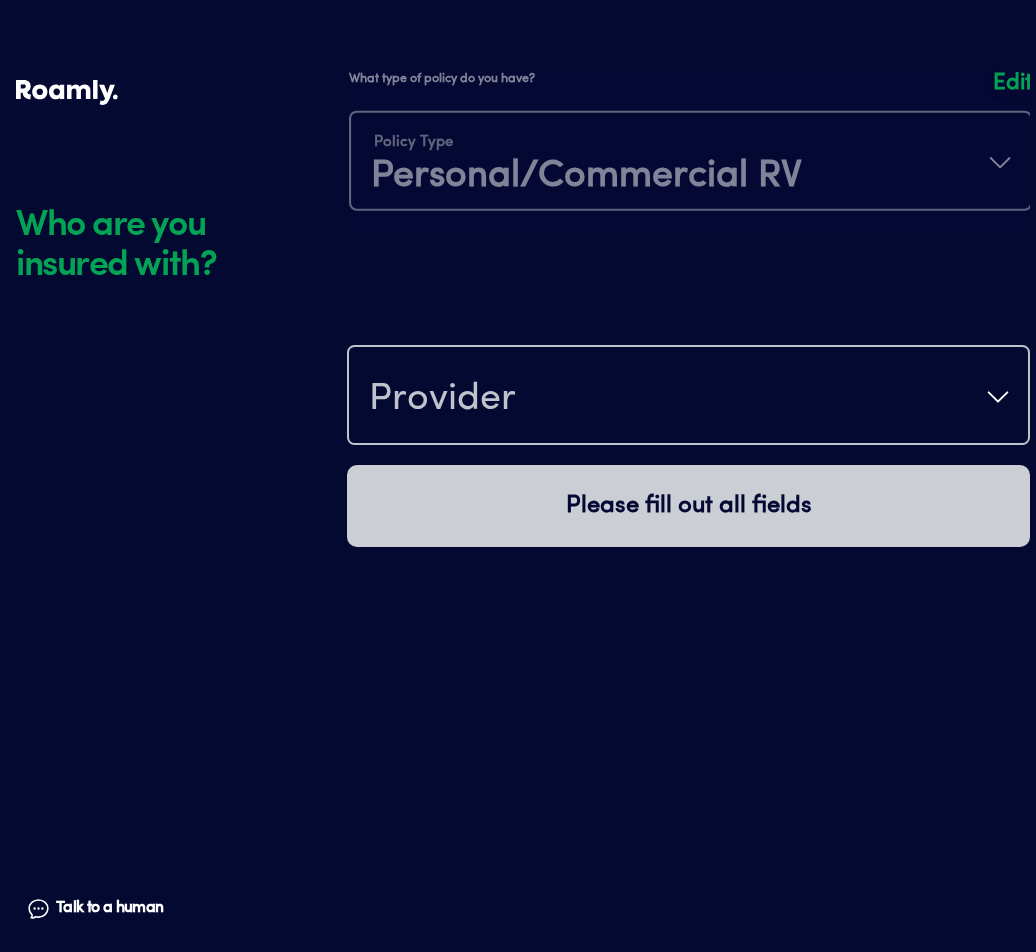 scroll, scrollTop: 220, scrollLeft: 0, axis: vertical 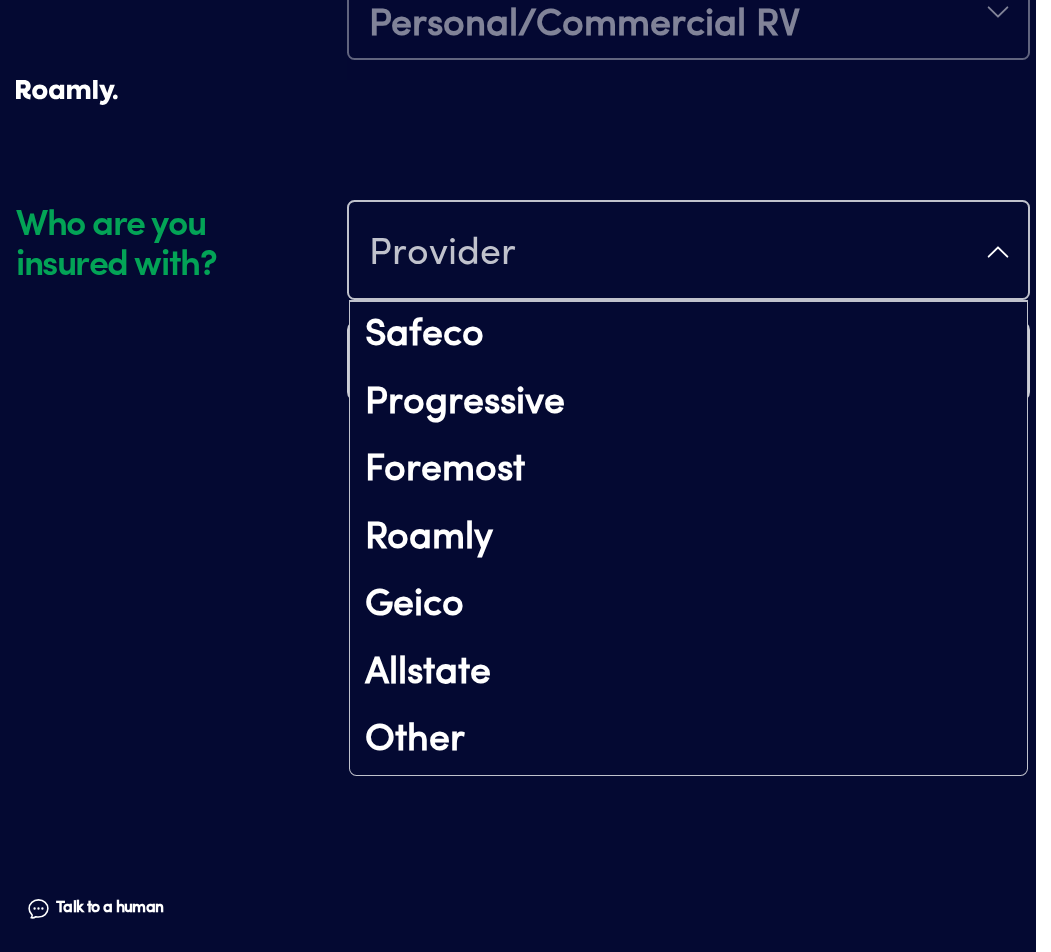 click on "Provider" at bounding box center (688, 252) 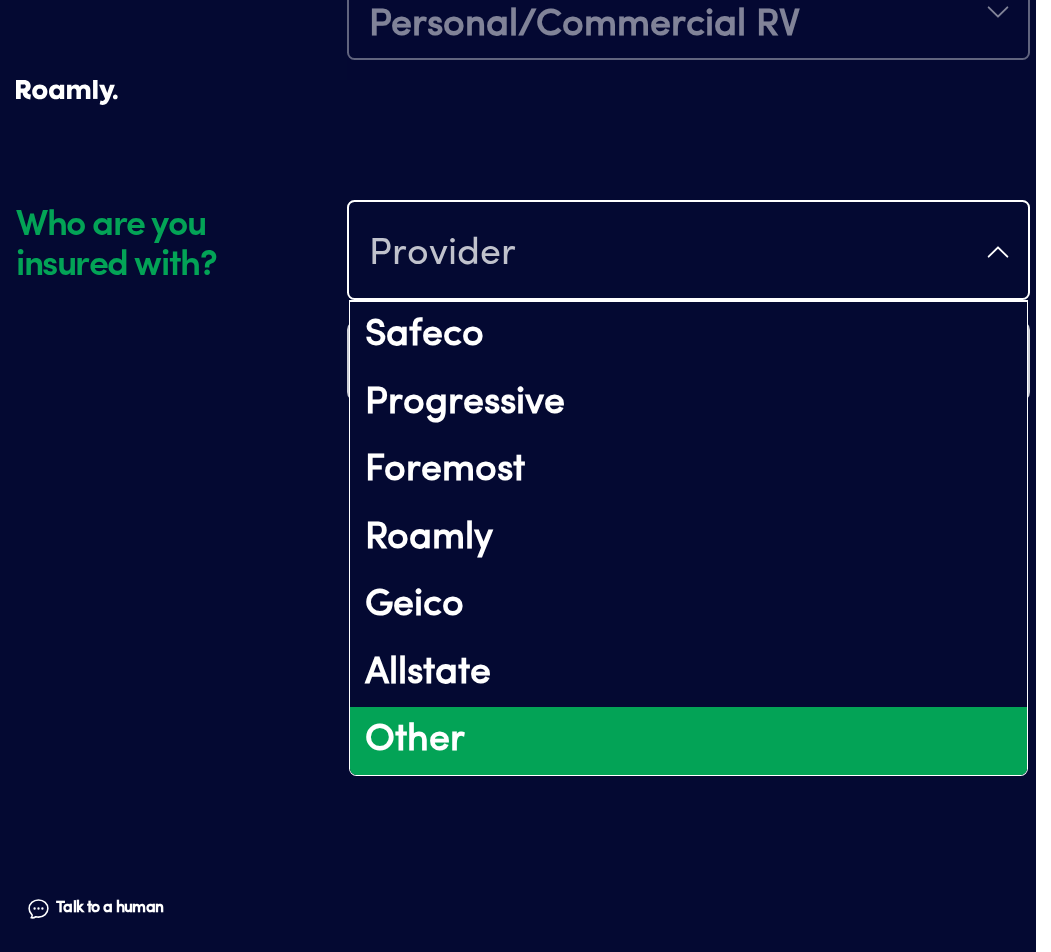click on "Other" at bounding box center (688, 741) 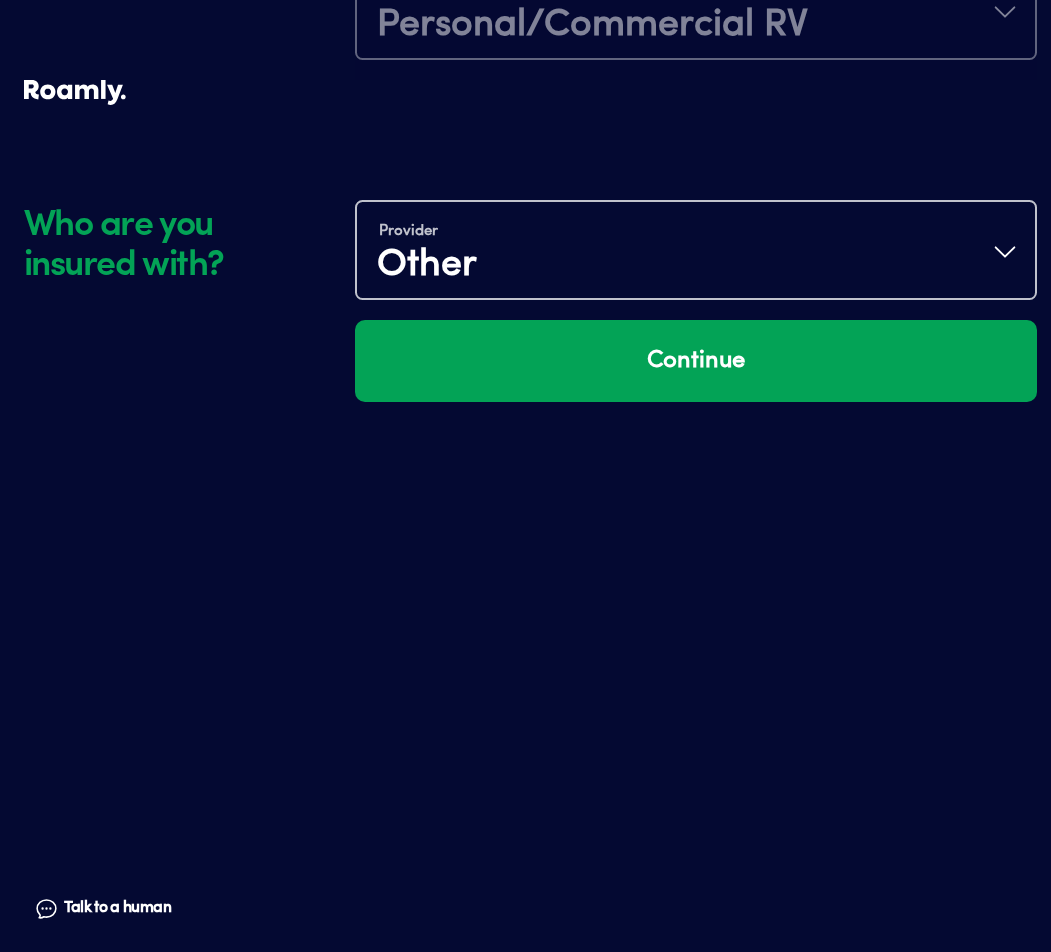 click on "Provider Other" at bounding box center [696, 252] 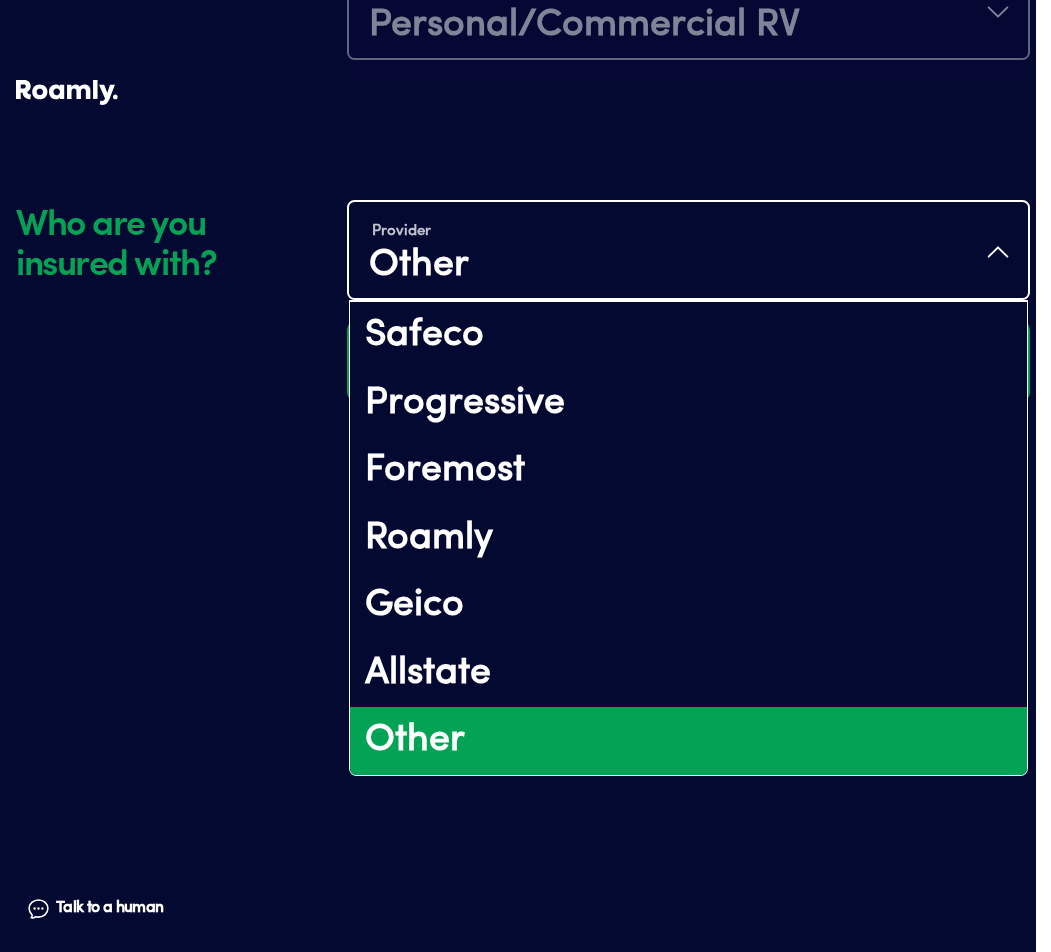 click on "Other" at bounding box center [688, 741] 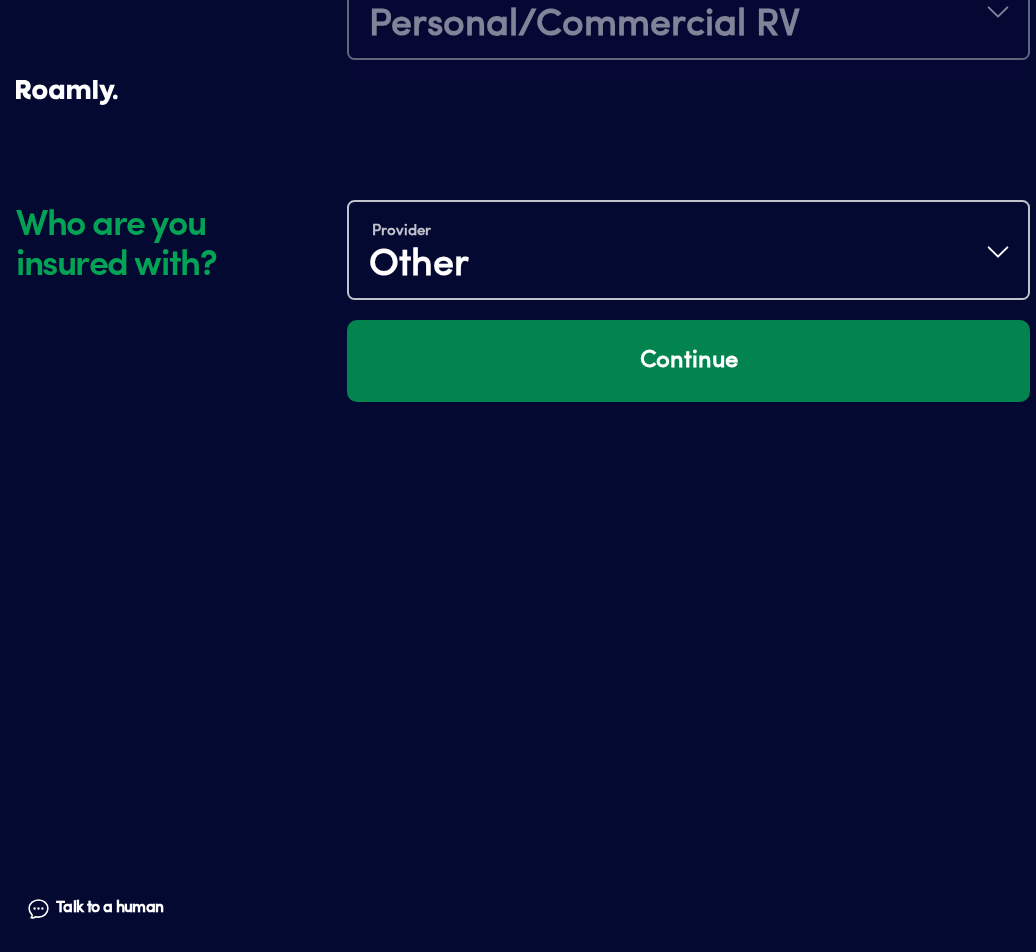 click on "Continue" at bounding box center [688, 361] 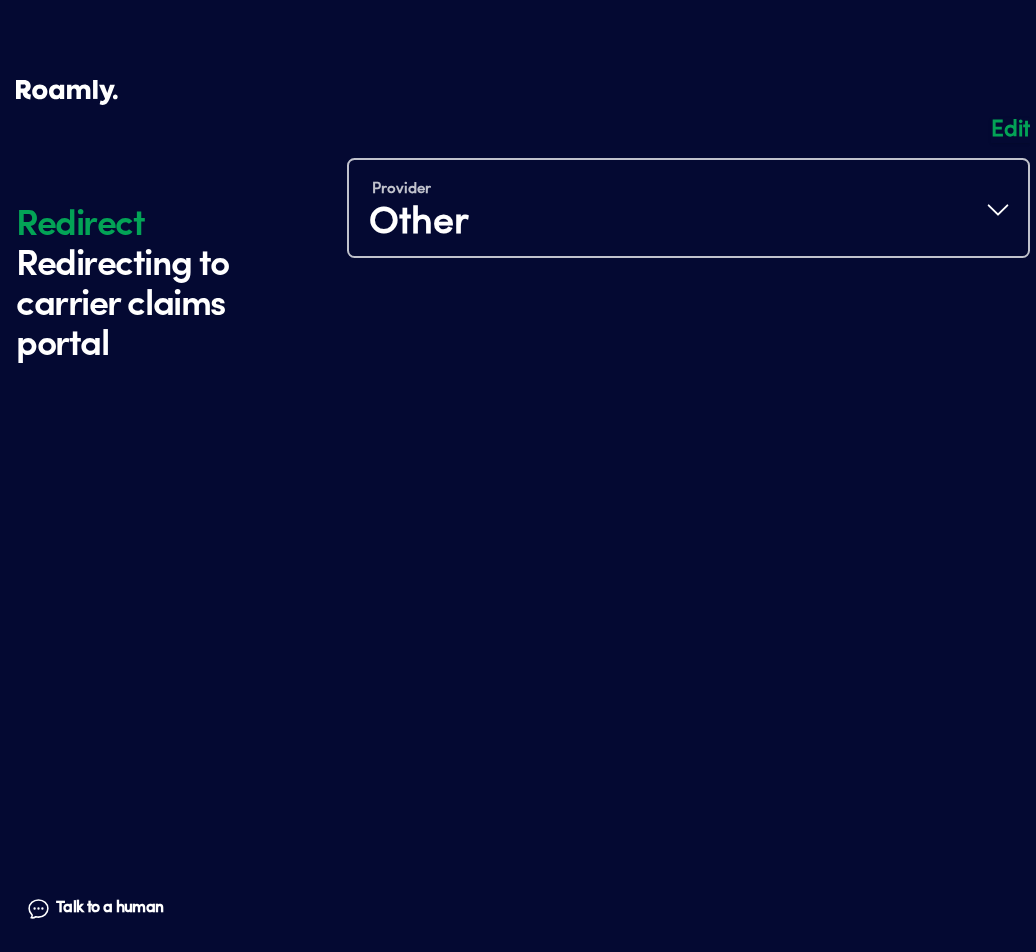 scroll, scrollTop: 300, scrollLeft: 0, axis: vertical 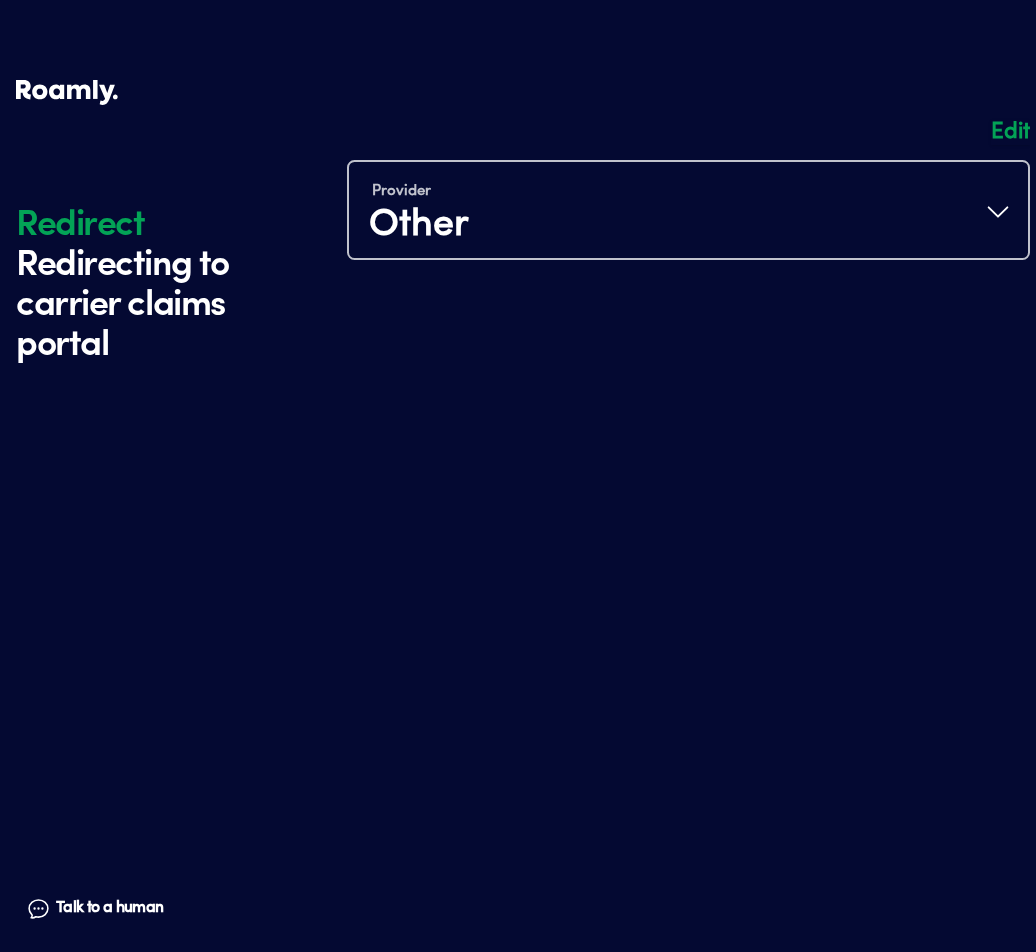 click at bounding box center (688, 200) 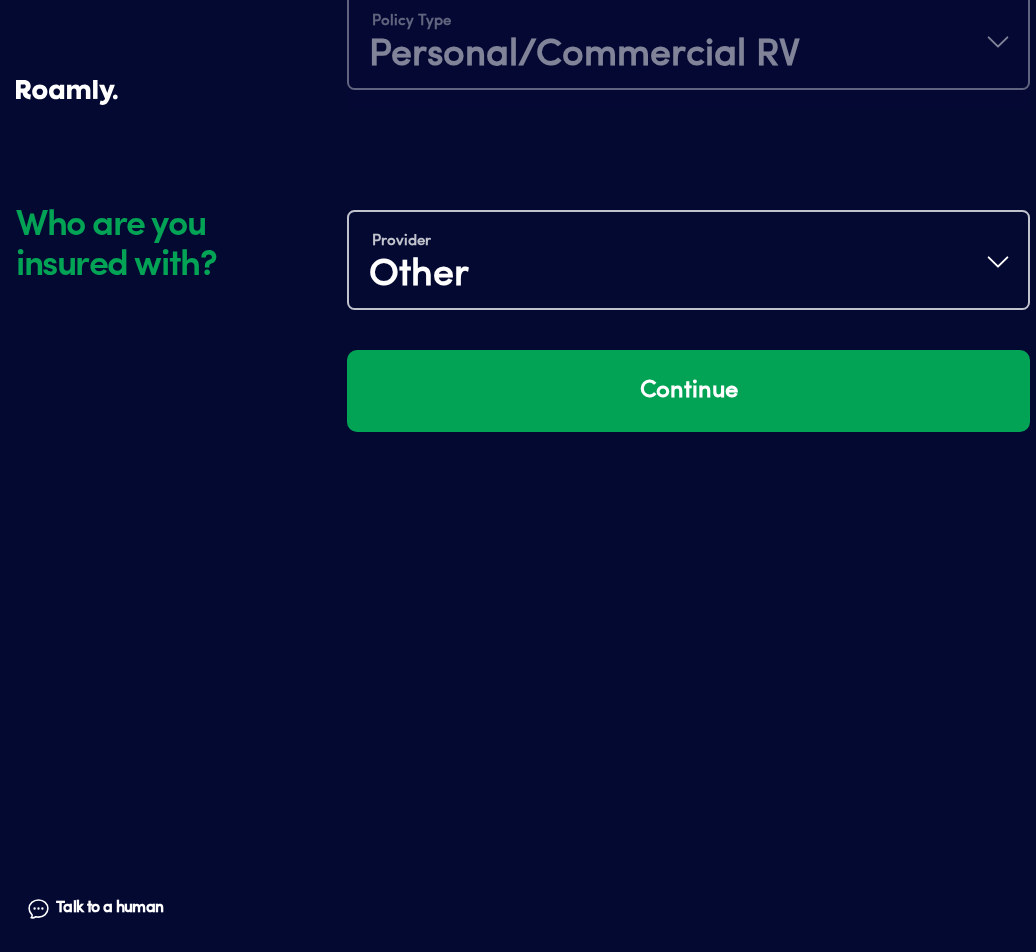 scroll, scrollTop: 220, scrollLeft: 0, axis: vertical 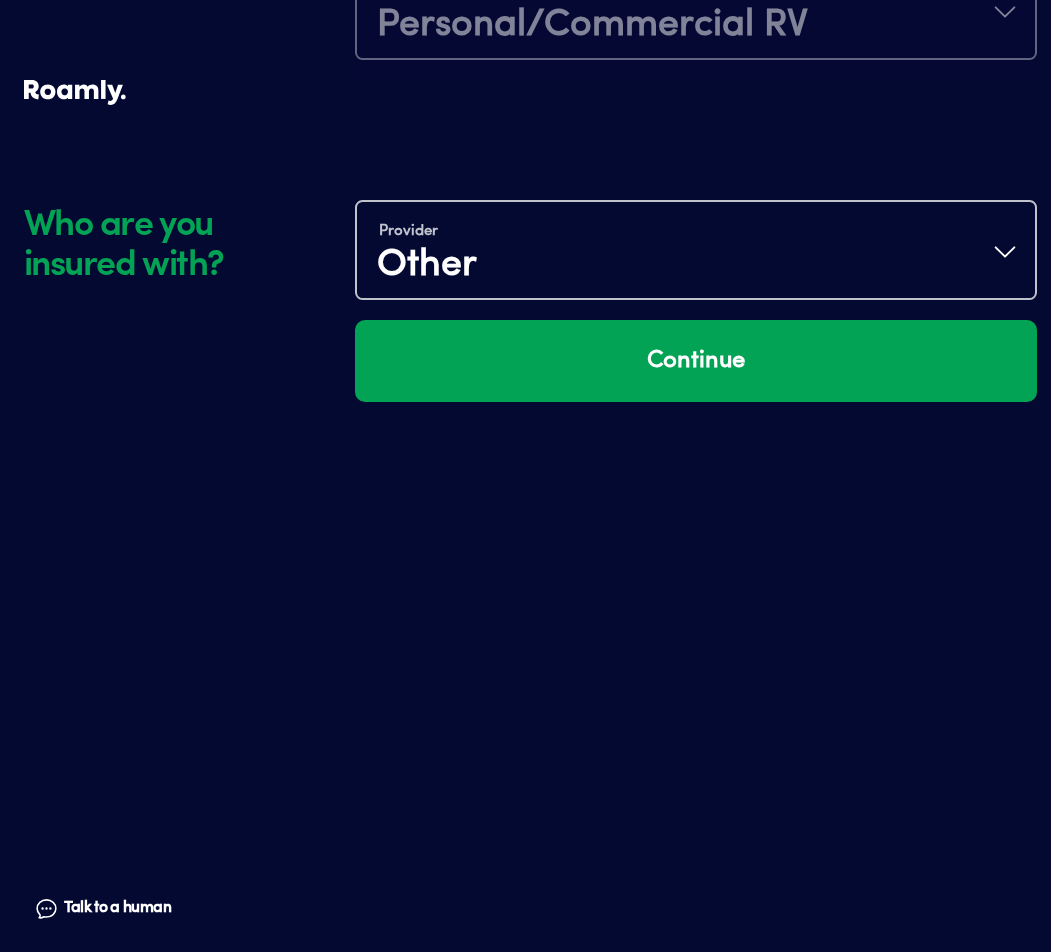 click on "Provider Other" at bounding box center [696, 252] 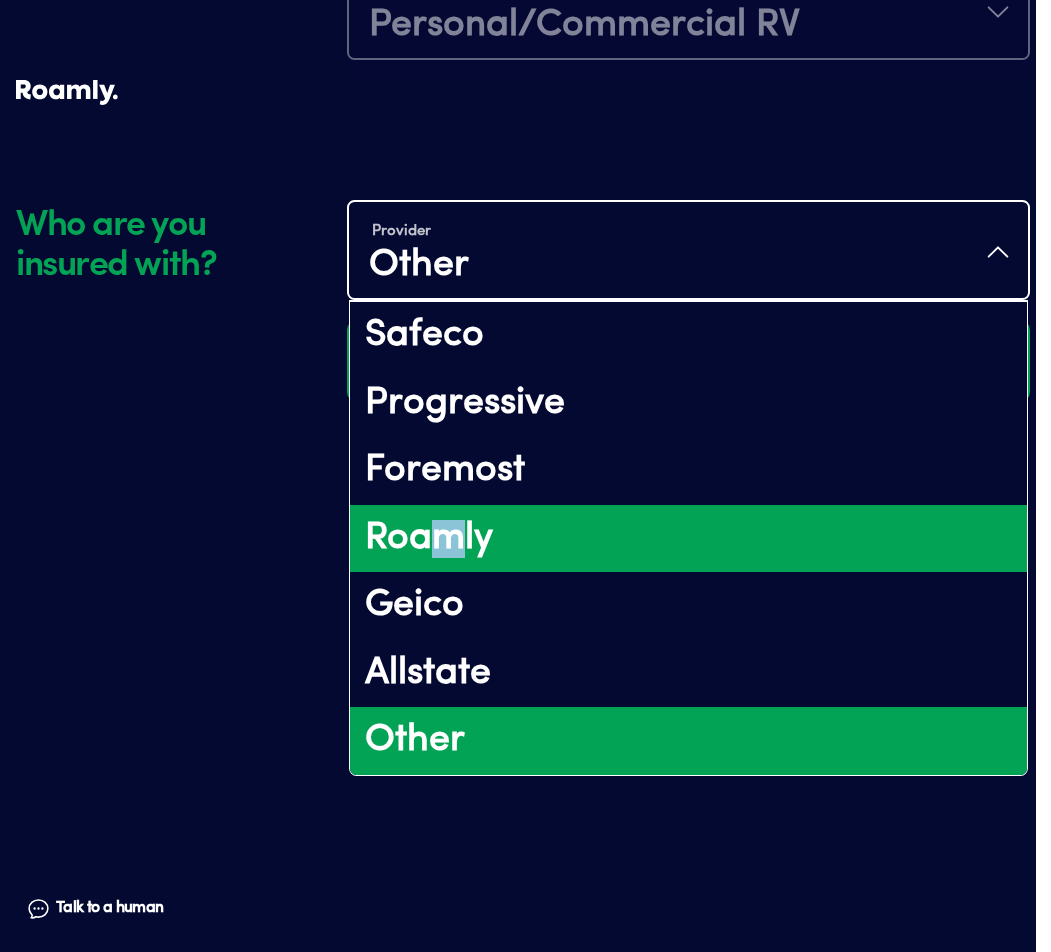 click on "Roamly" at bounding box center (688, 539) 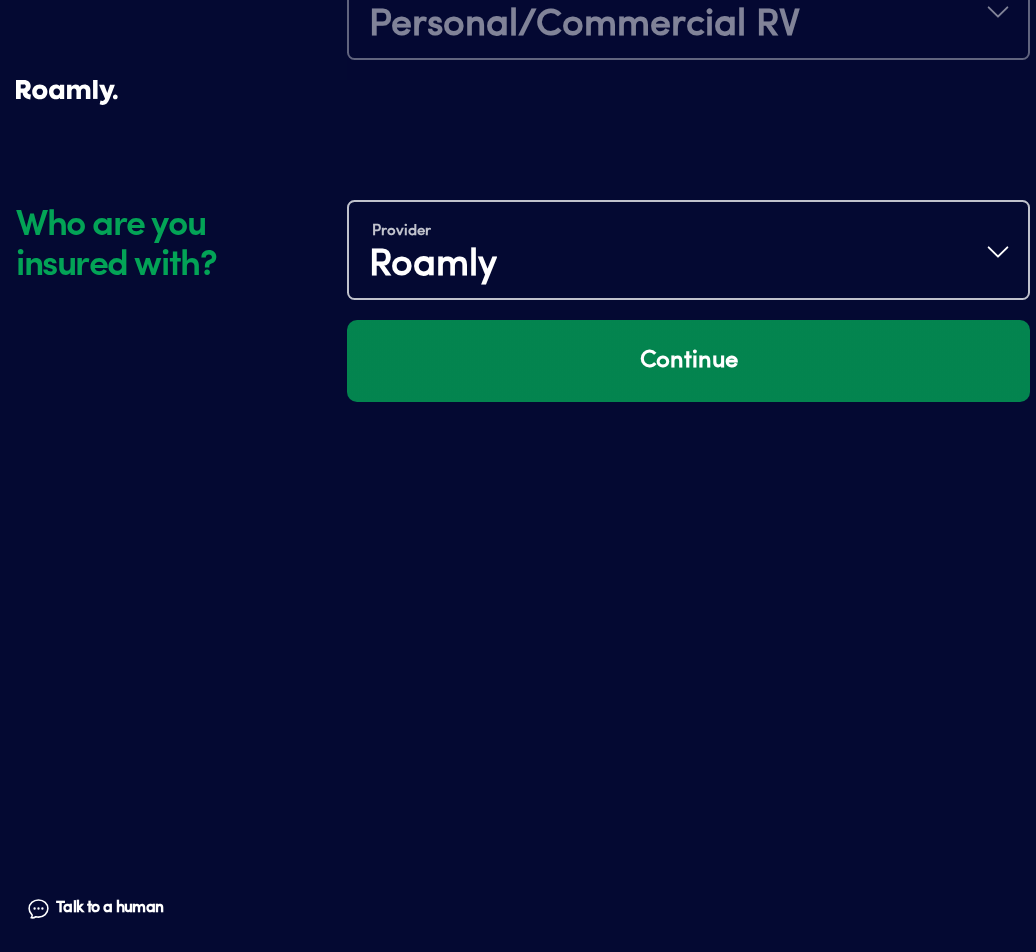 click on "Continue" at bounding box center (688, 361) 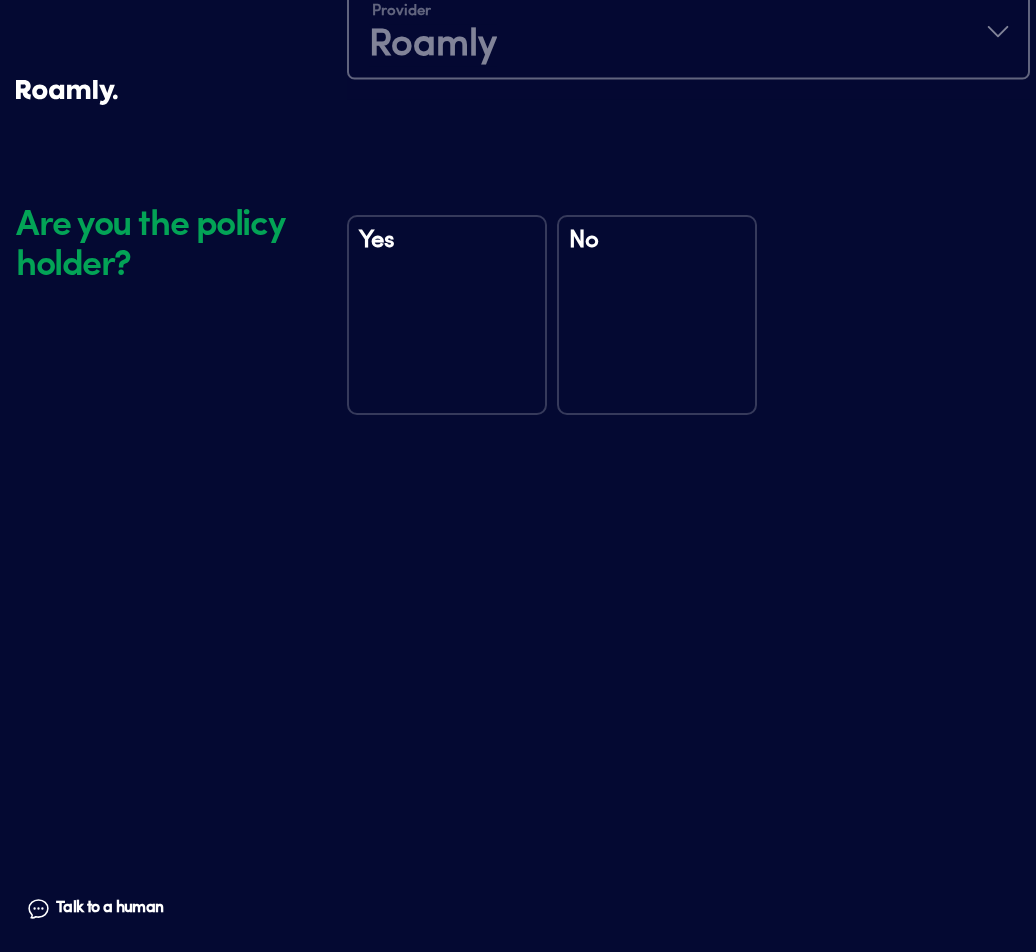 scroll, scrollTop: 500, scrollLeft: 0, axis: vertical 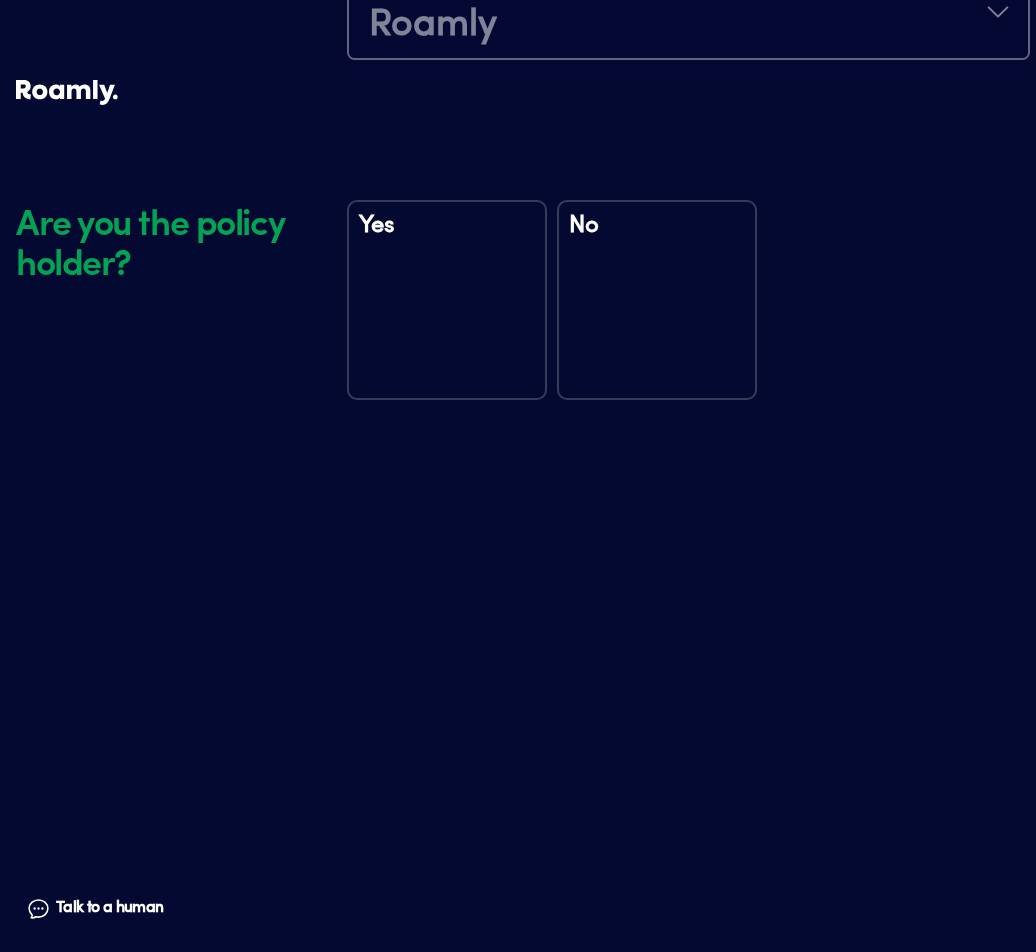 click on "No" at bounding box center (657, 239) 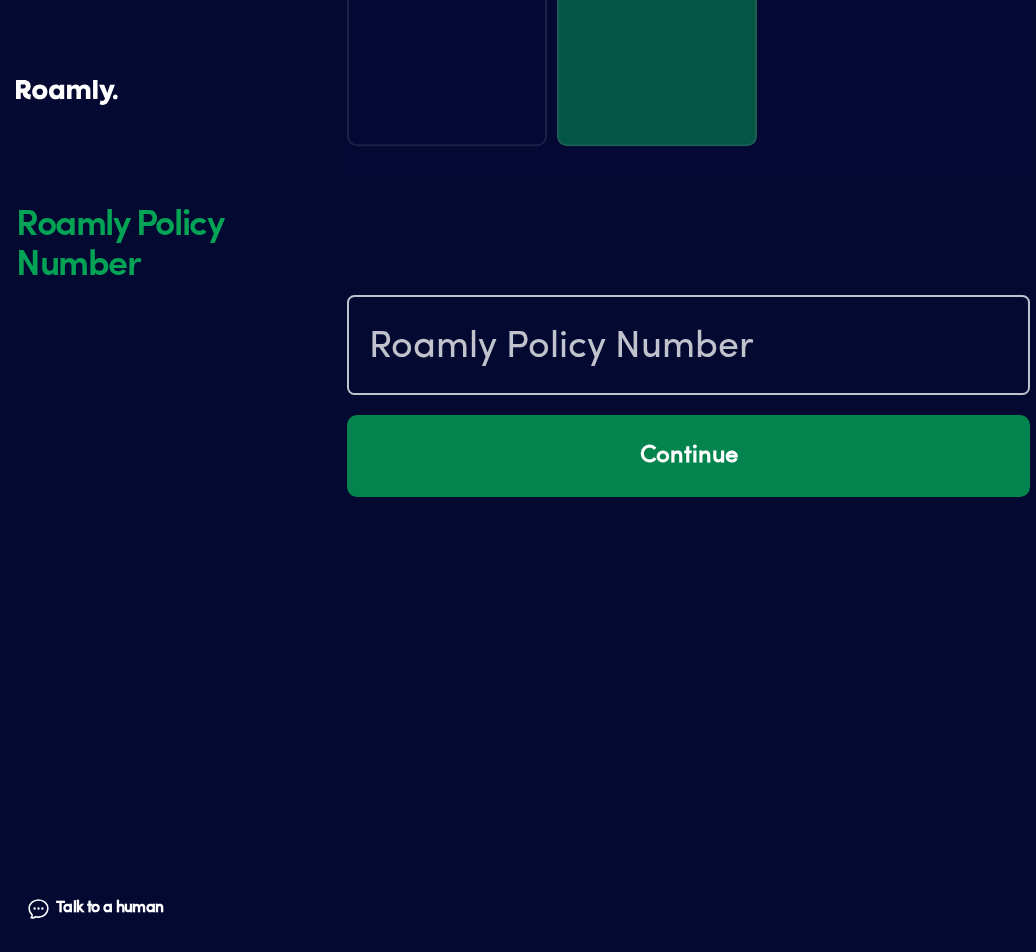 scroll, scrollTop: 890, scrollLeft: 0, axis: vertical 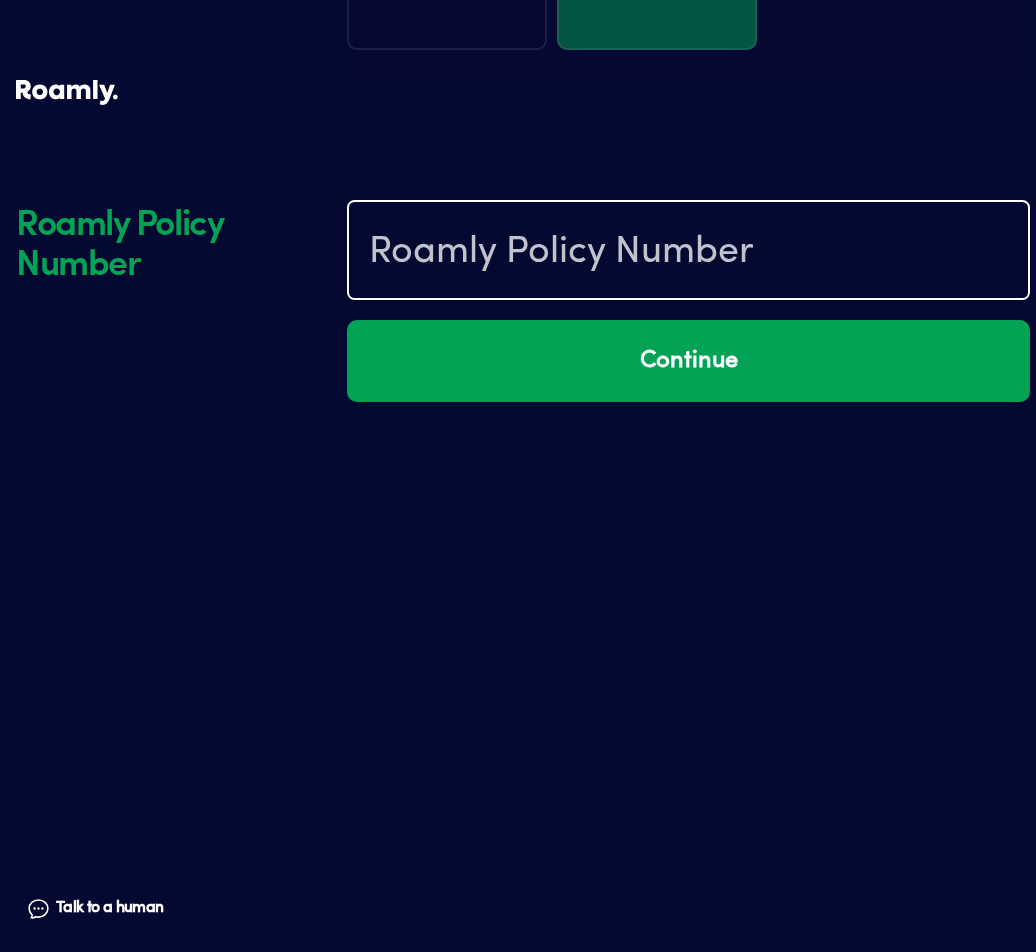 click at bounding box center (688, 252) 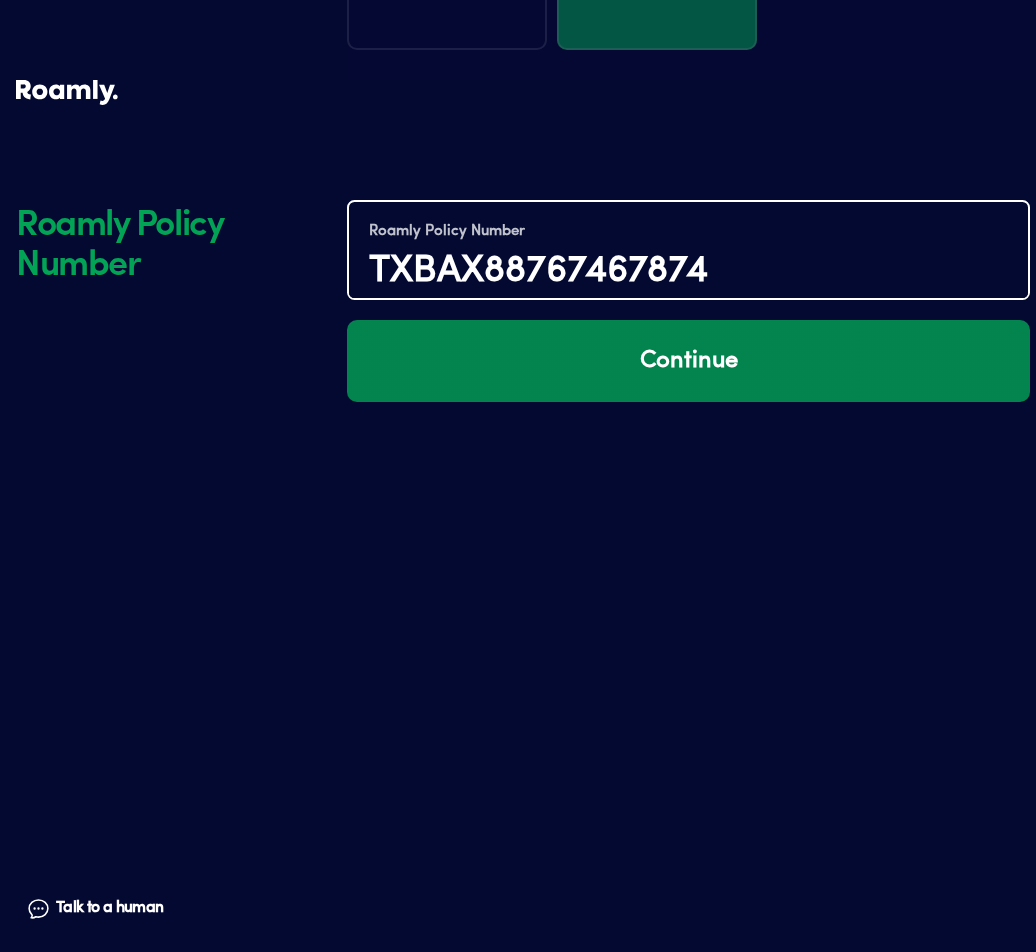 type on "TXBAX88767467874" 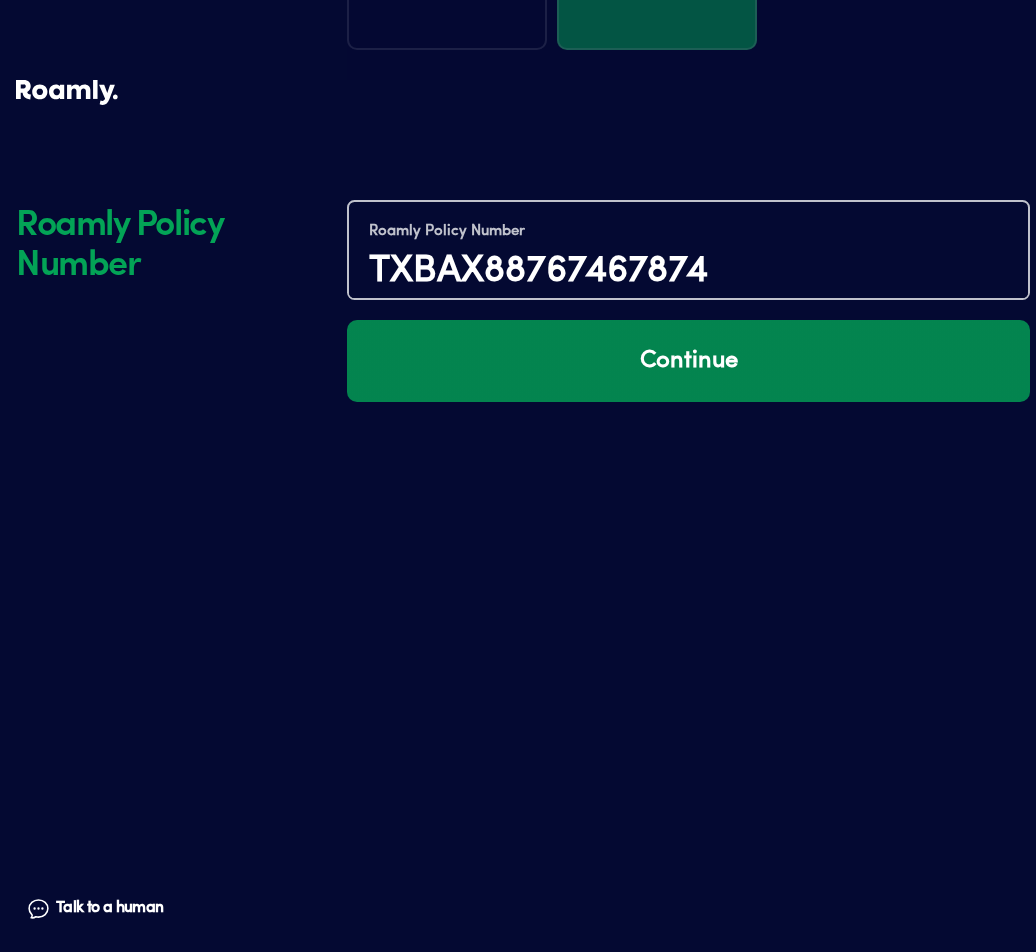 click on "Continue" at bounding box center (688, 361) 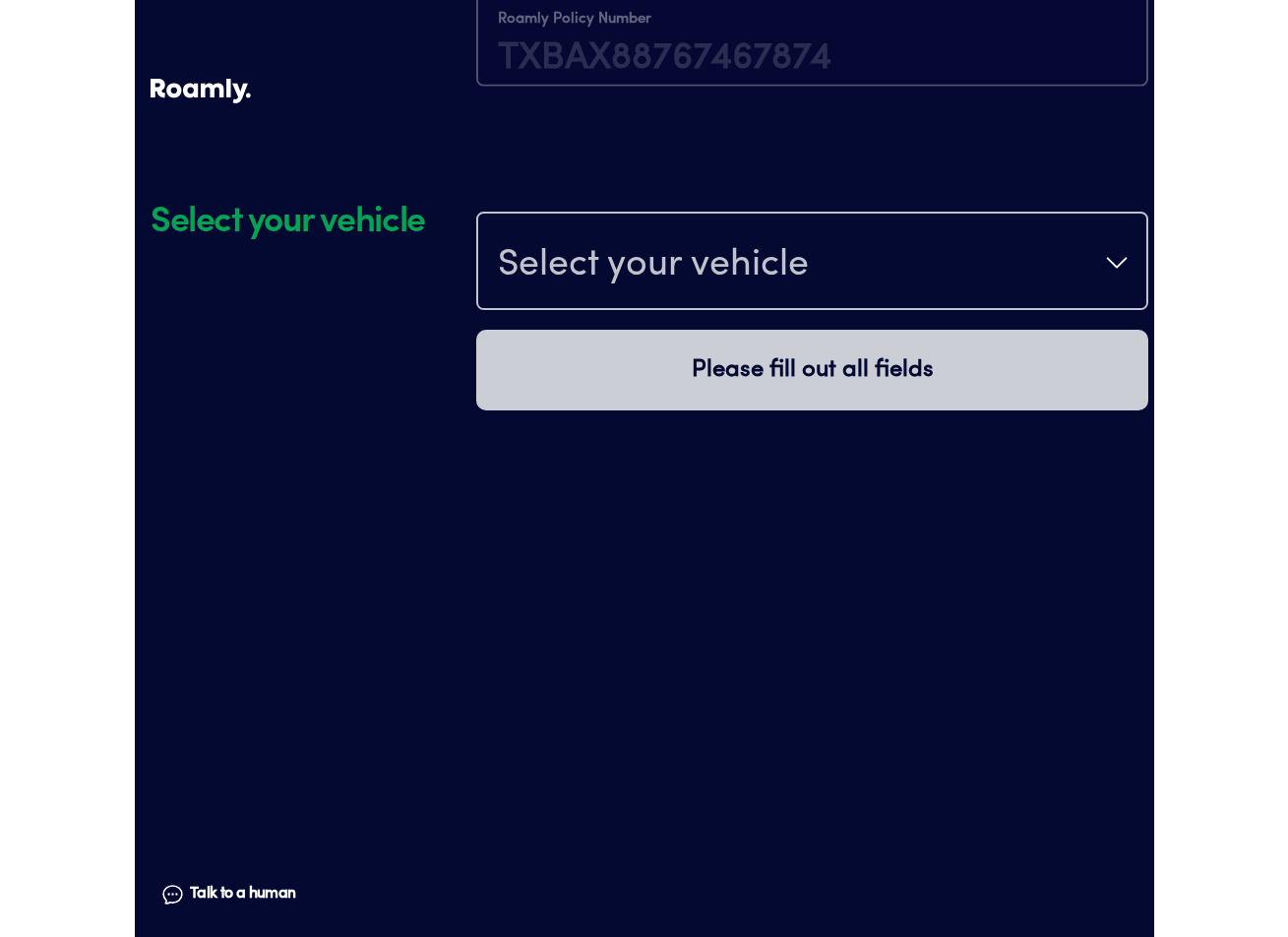 scroll, scrollTop: 1152, scrollLeft: 0, axis: vertical 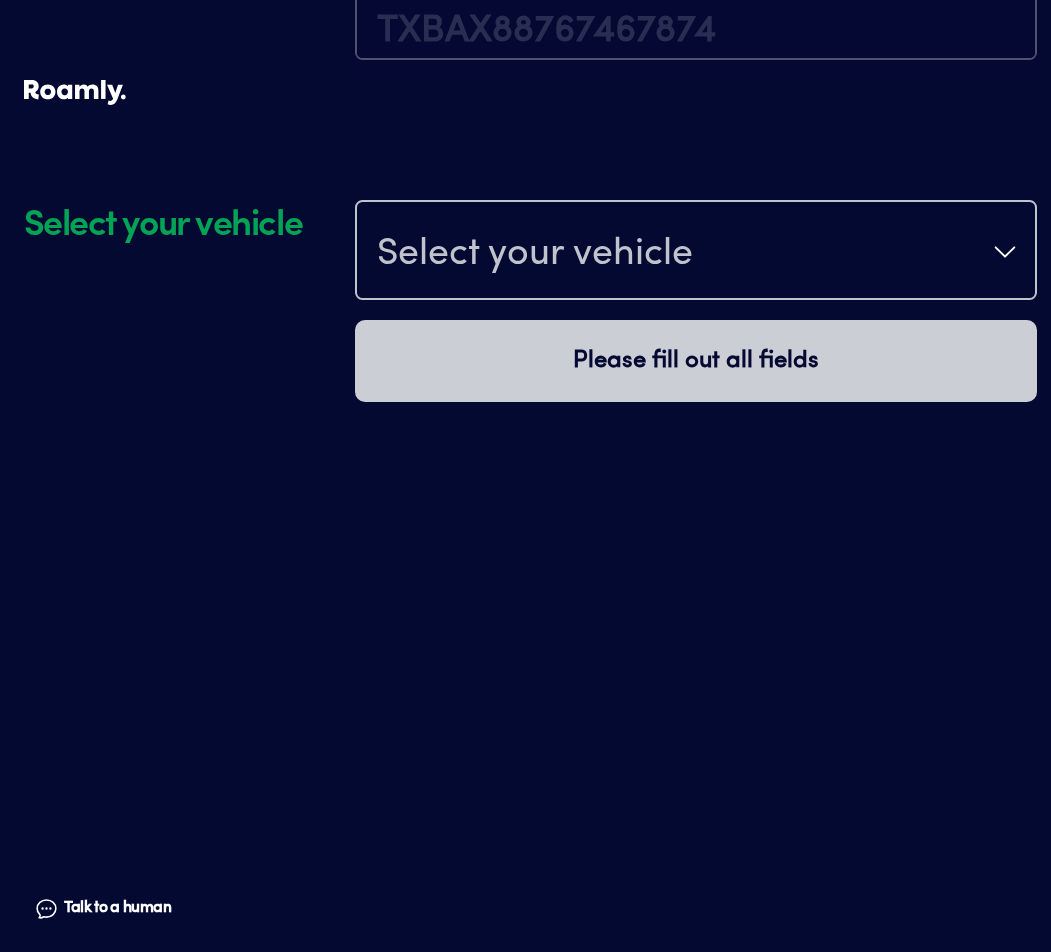 click on "Select your vehicle" at bounding box center (696, 252) 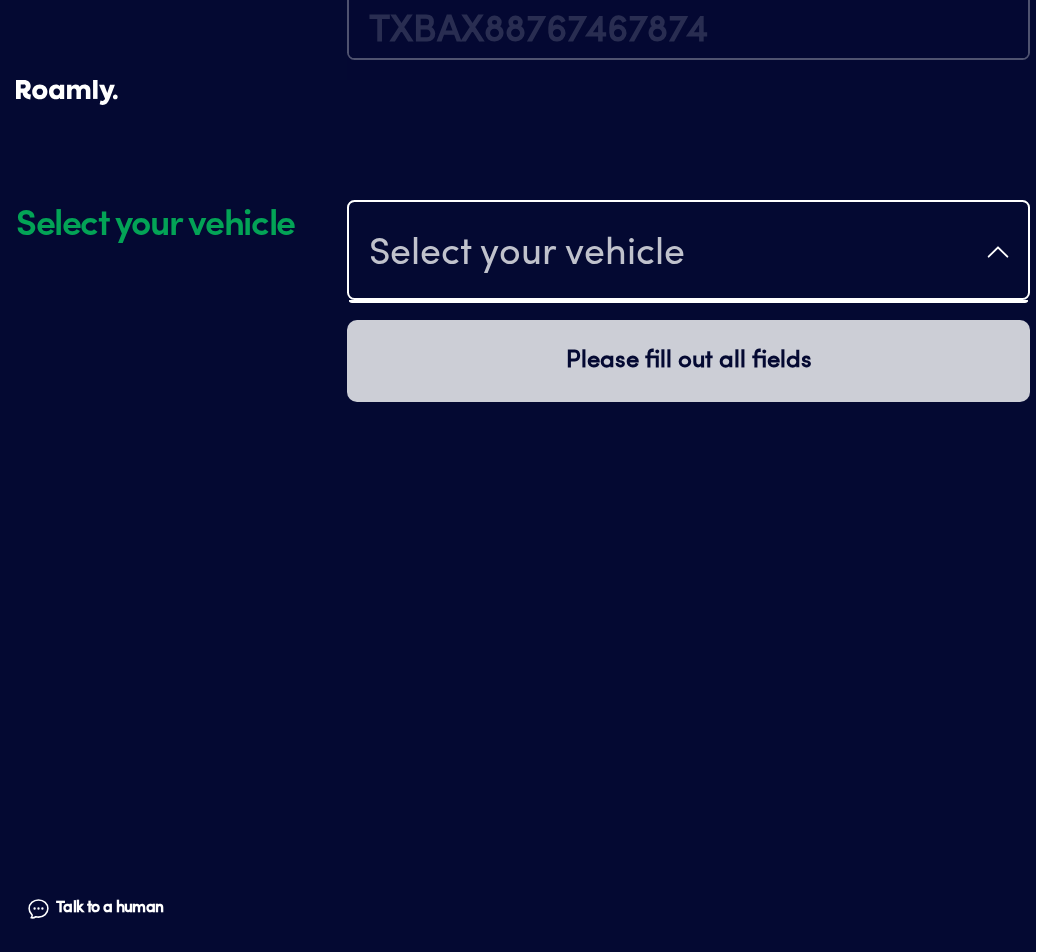 click on "Select your vehicle Please fill out all fields" at bounding box center [688, 561] 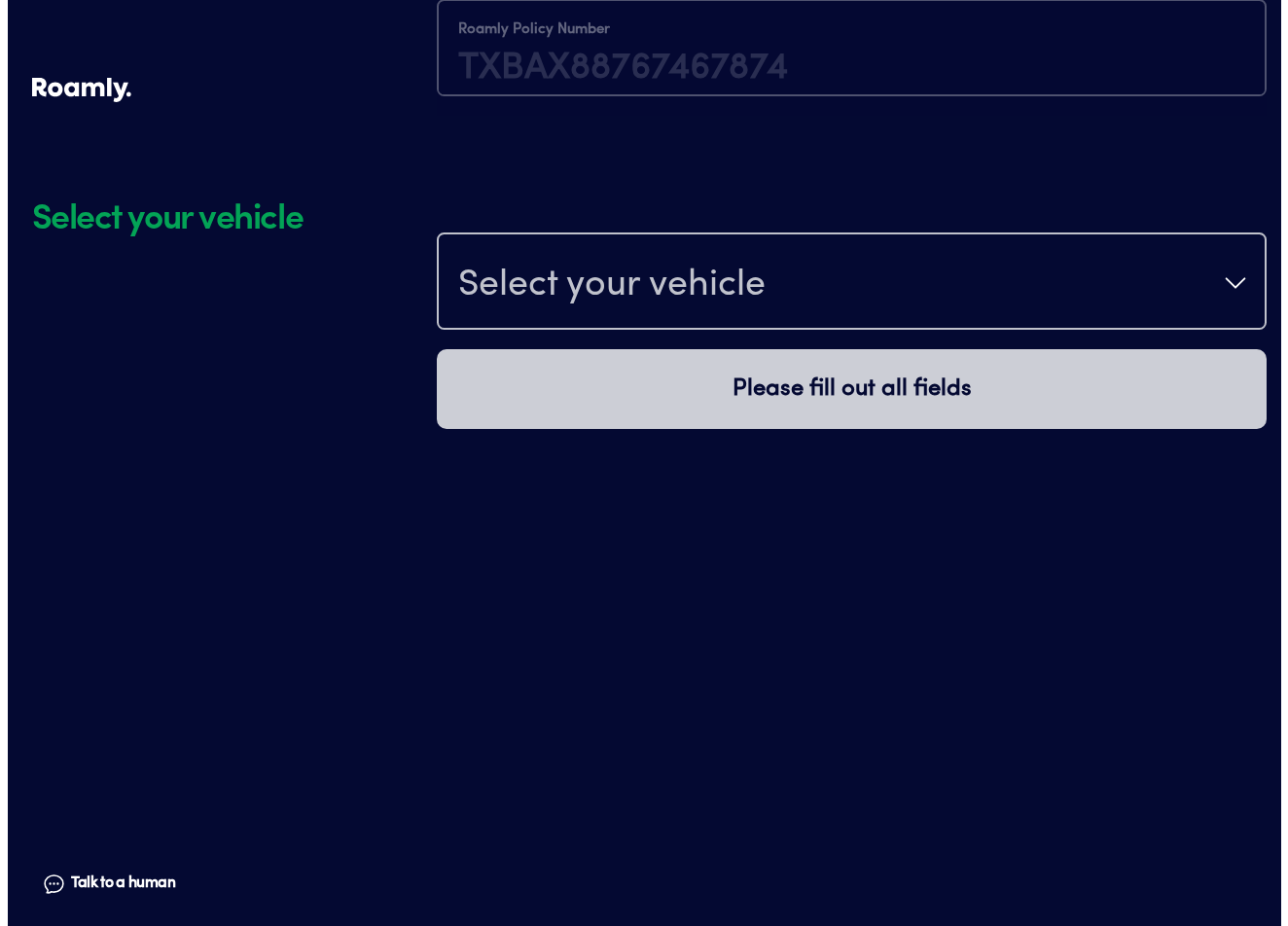 scroll, scrollTop: 1138, scrollLeft: 0, axis: vertical 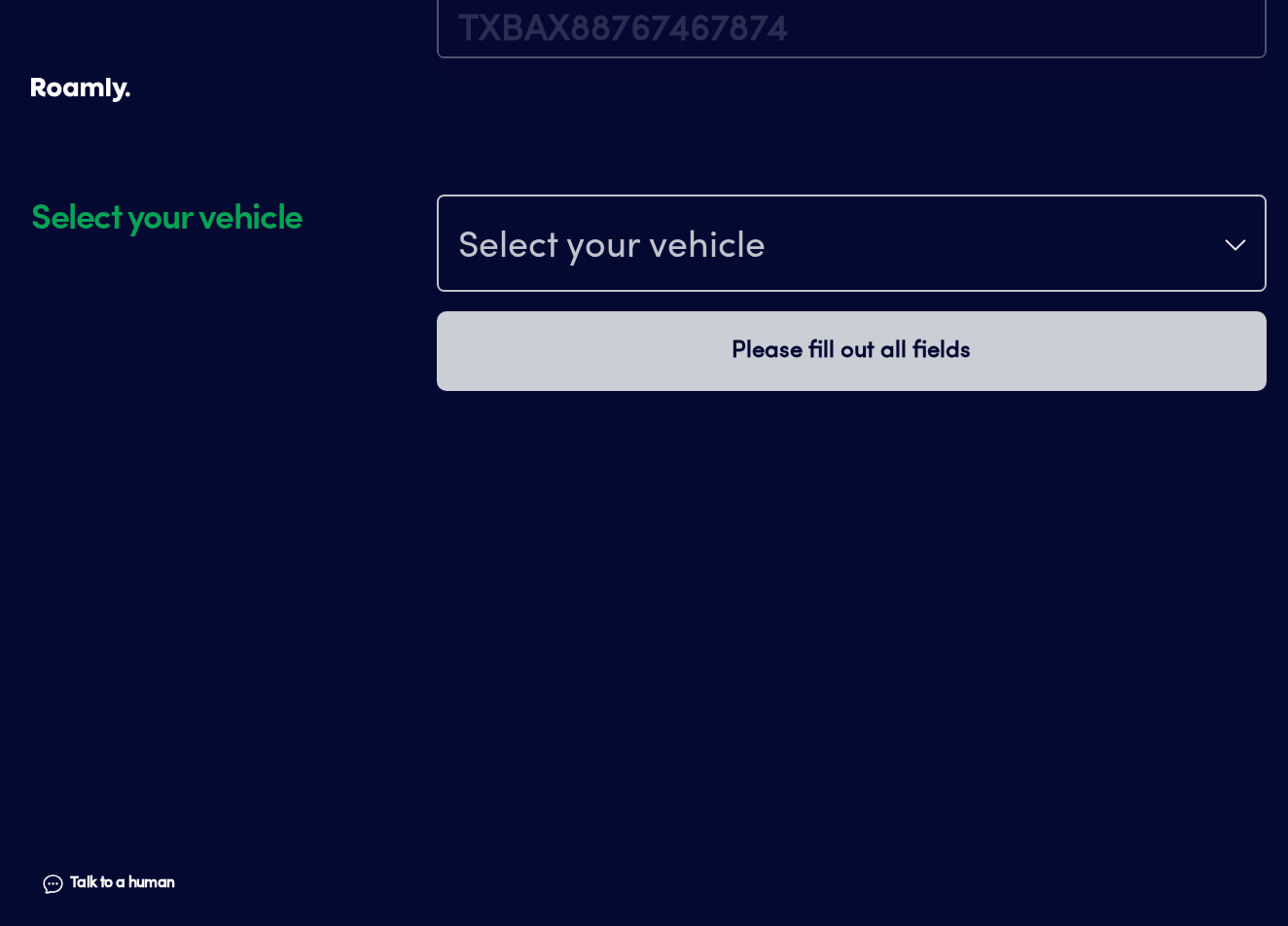 click on "Select your vehicle" at bounding box center [851, 245] 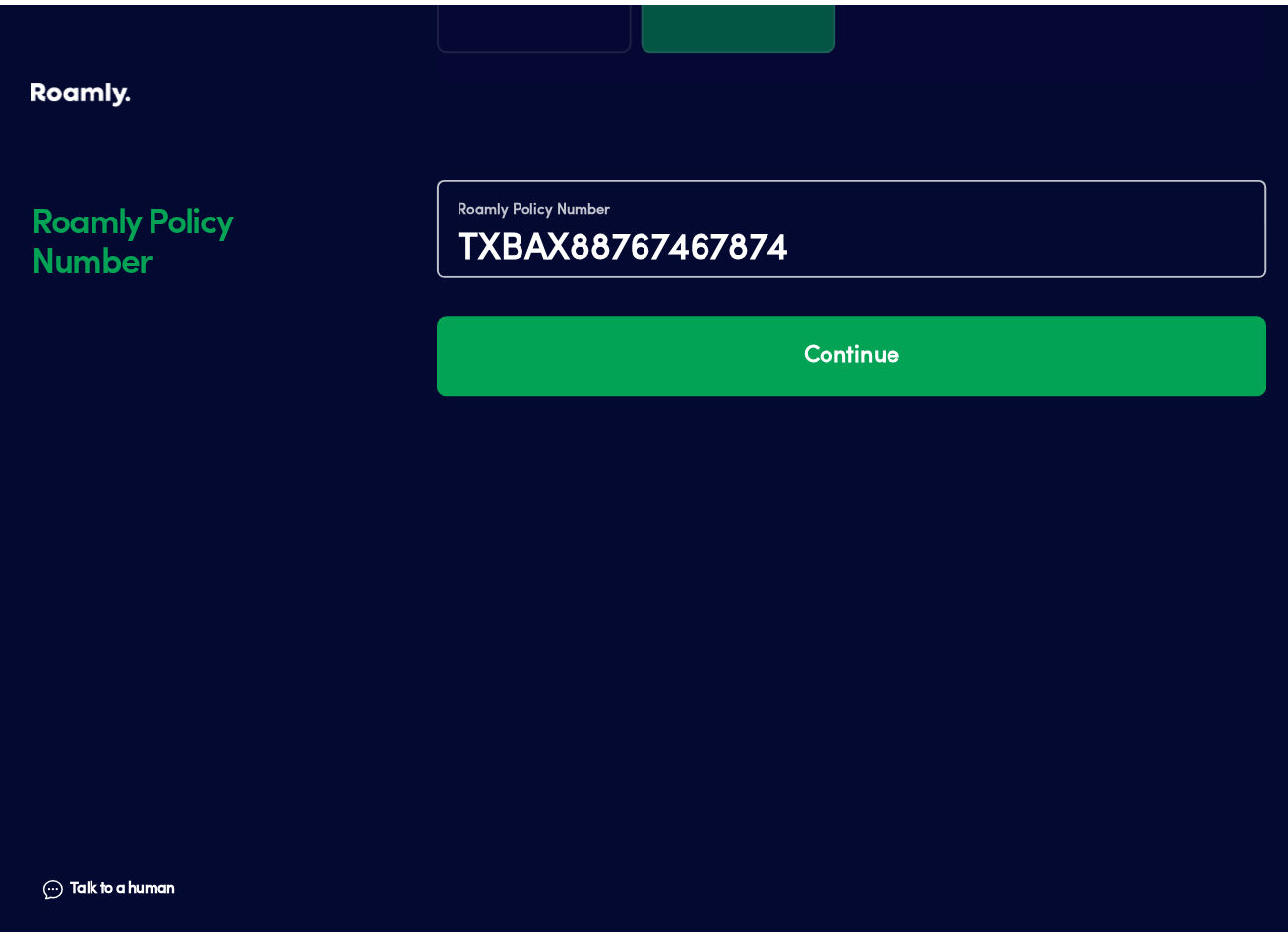 scroll, scrollTop: 876, scrollLeft: 0, axis: vertical 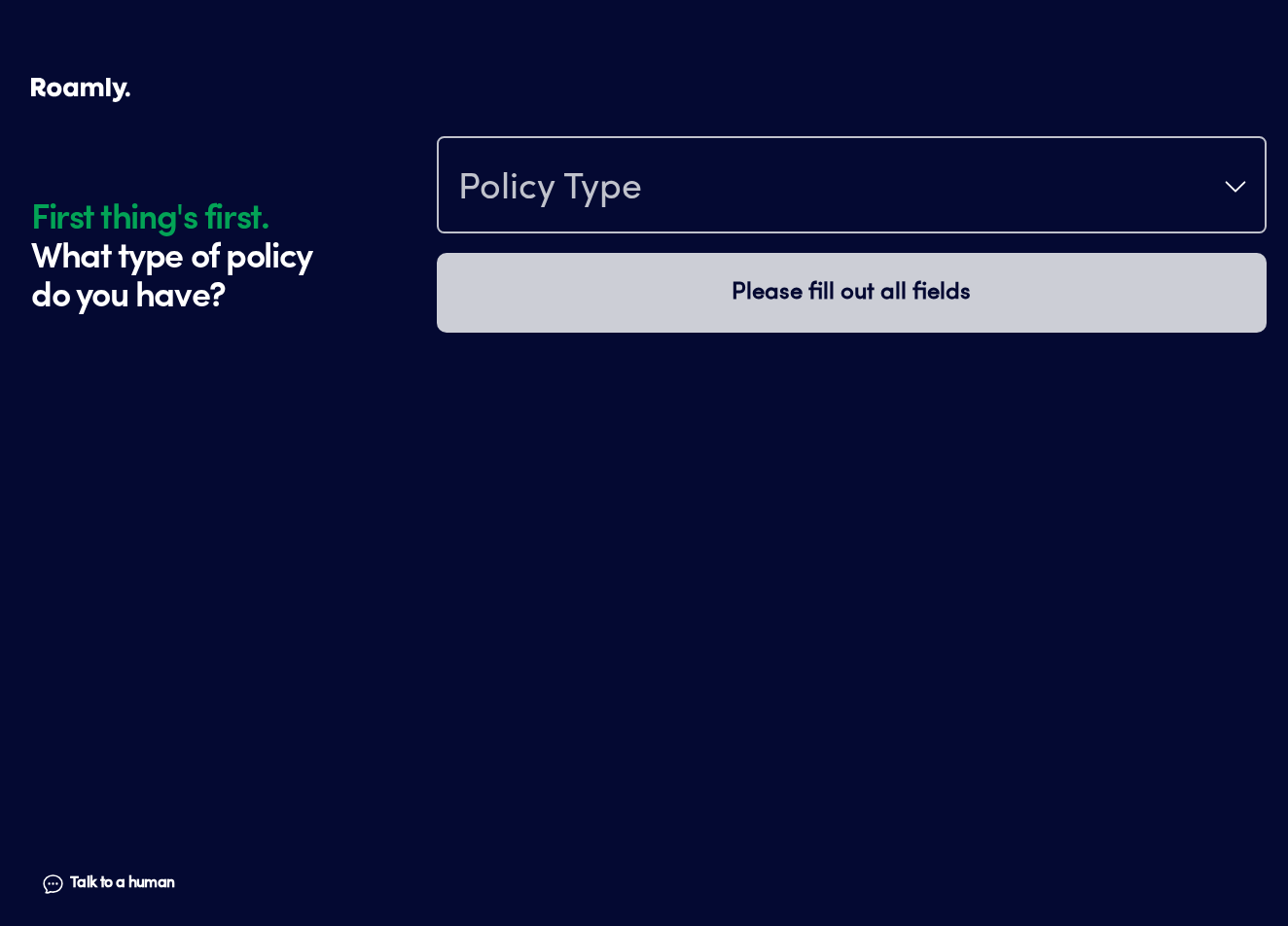 click on "Policy Type" at bounding box center (851, 187) 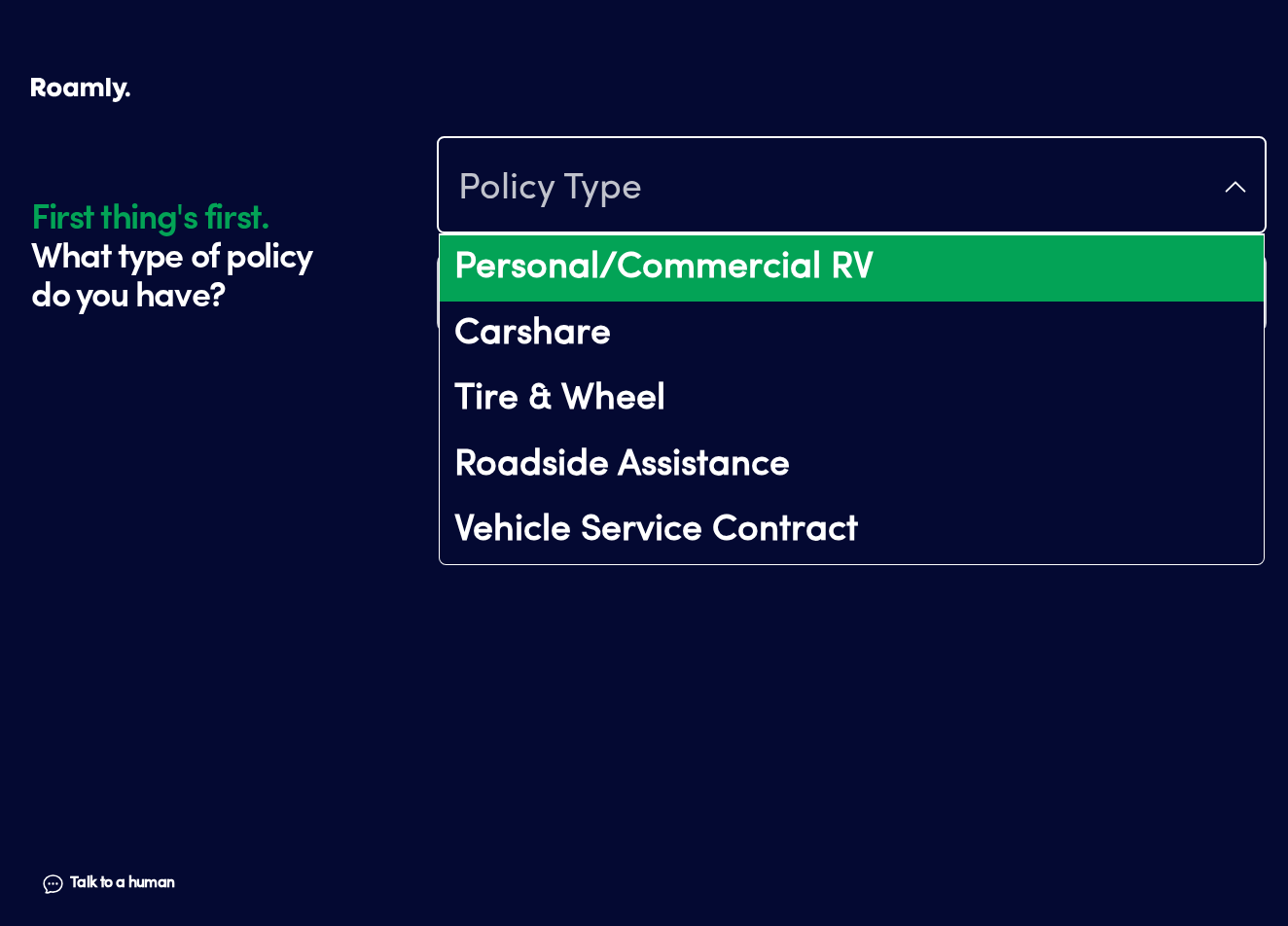 click on "Personal/Commercial RV" at bounding box center (851, 268) 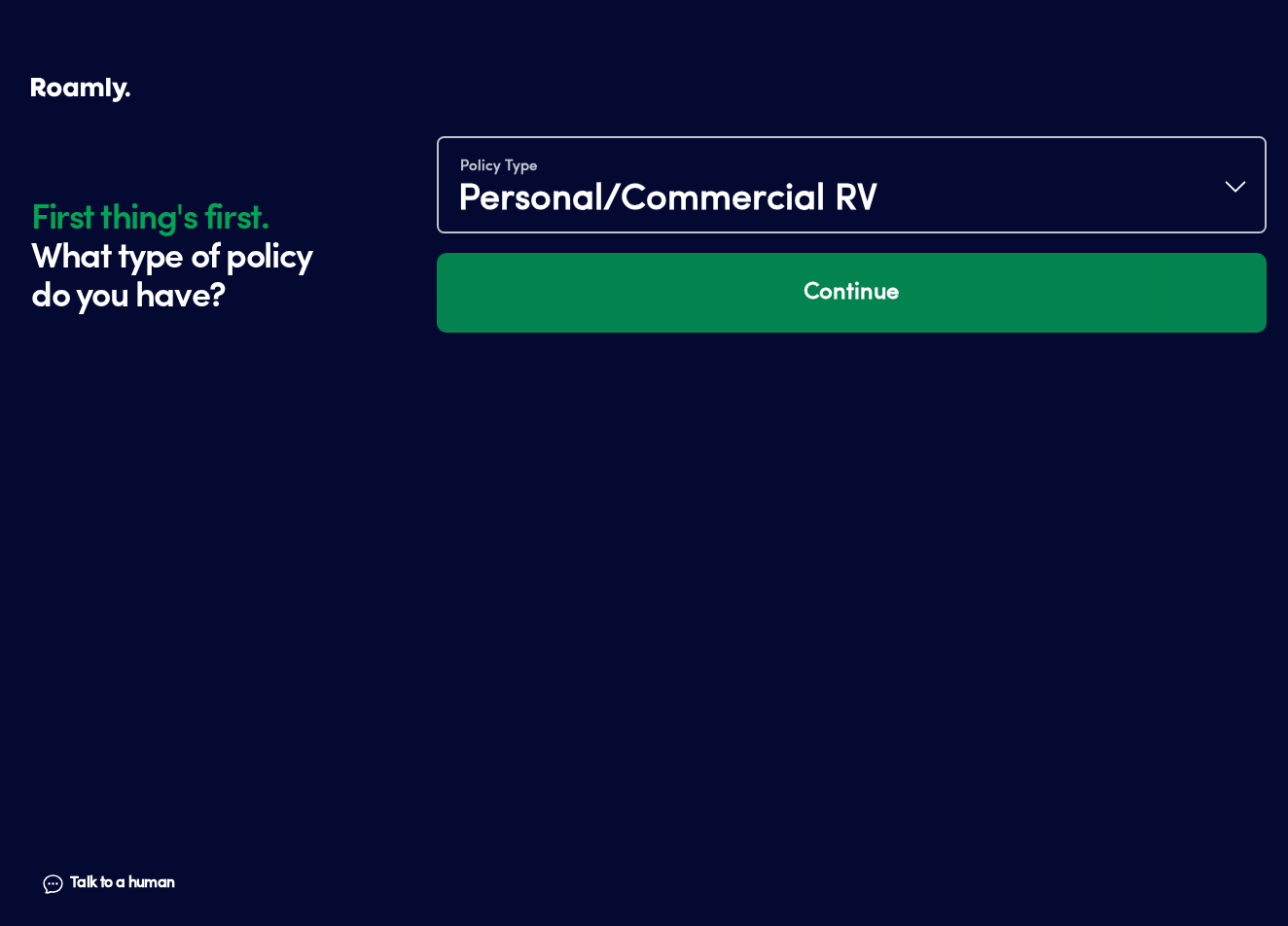 click on "Continue" at bounding box center (851, 293) 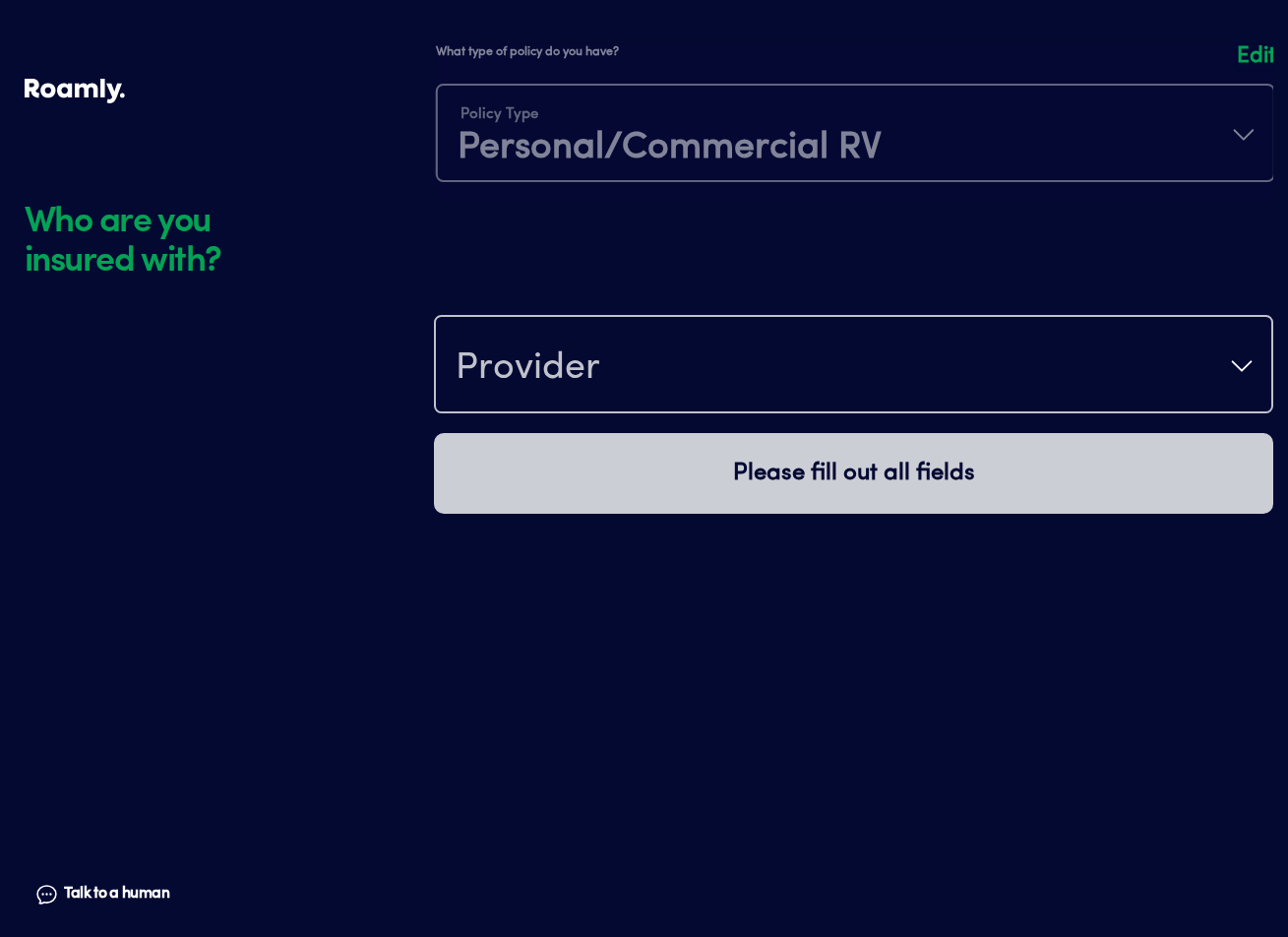 scroll, scrollTop: 217, scrollLeft: 0, axis: vertical 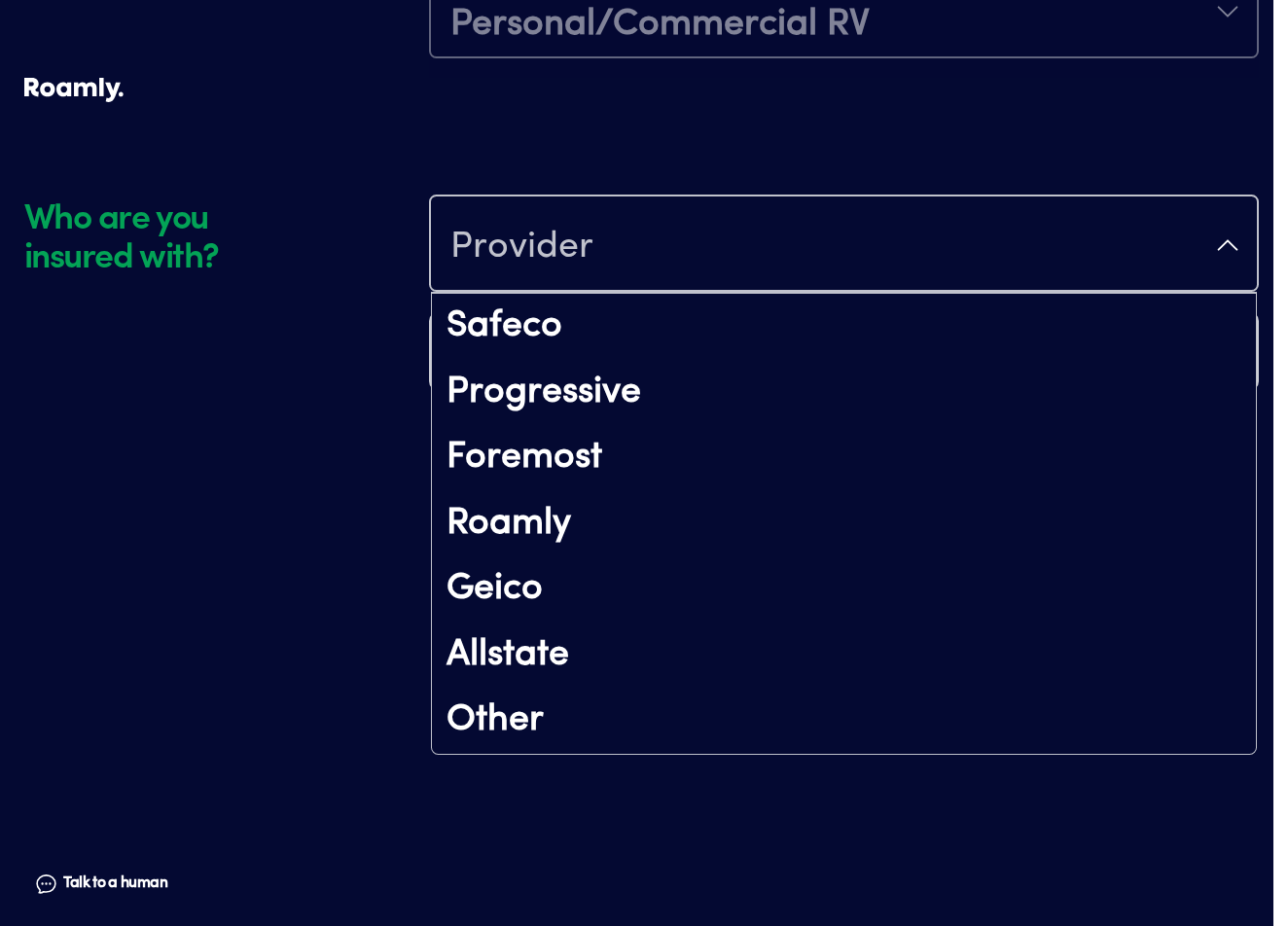 click on "Provider" at bounding box center (521, 247) 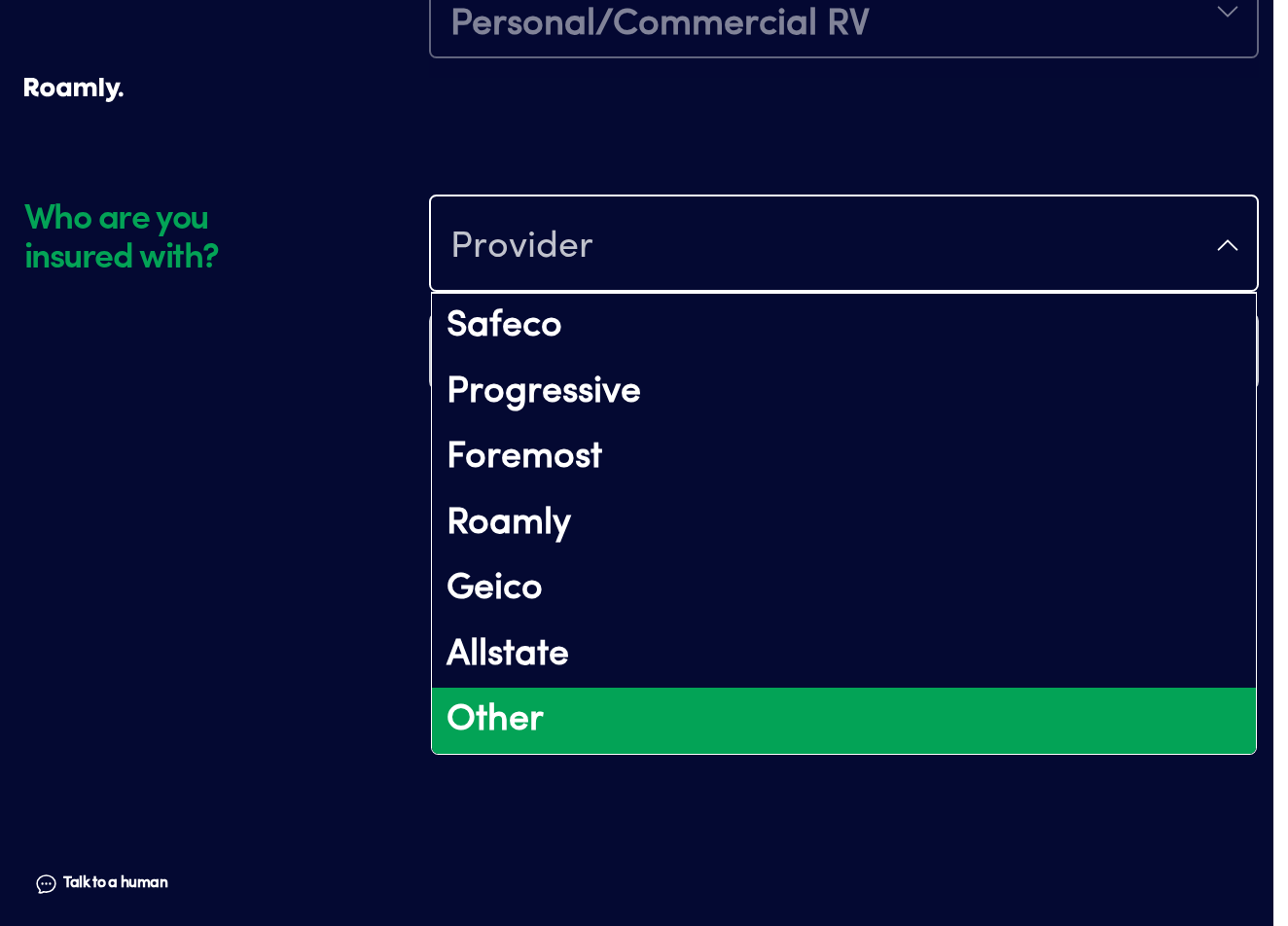 click on "Other" at bounding box center [843, 721] 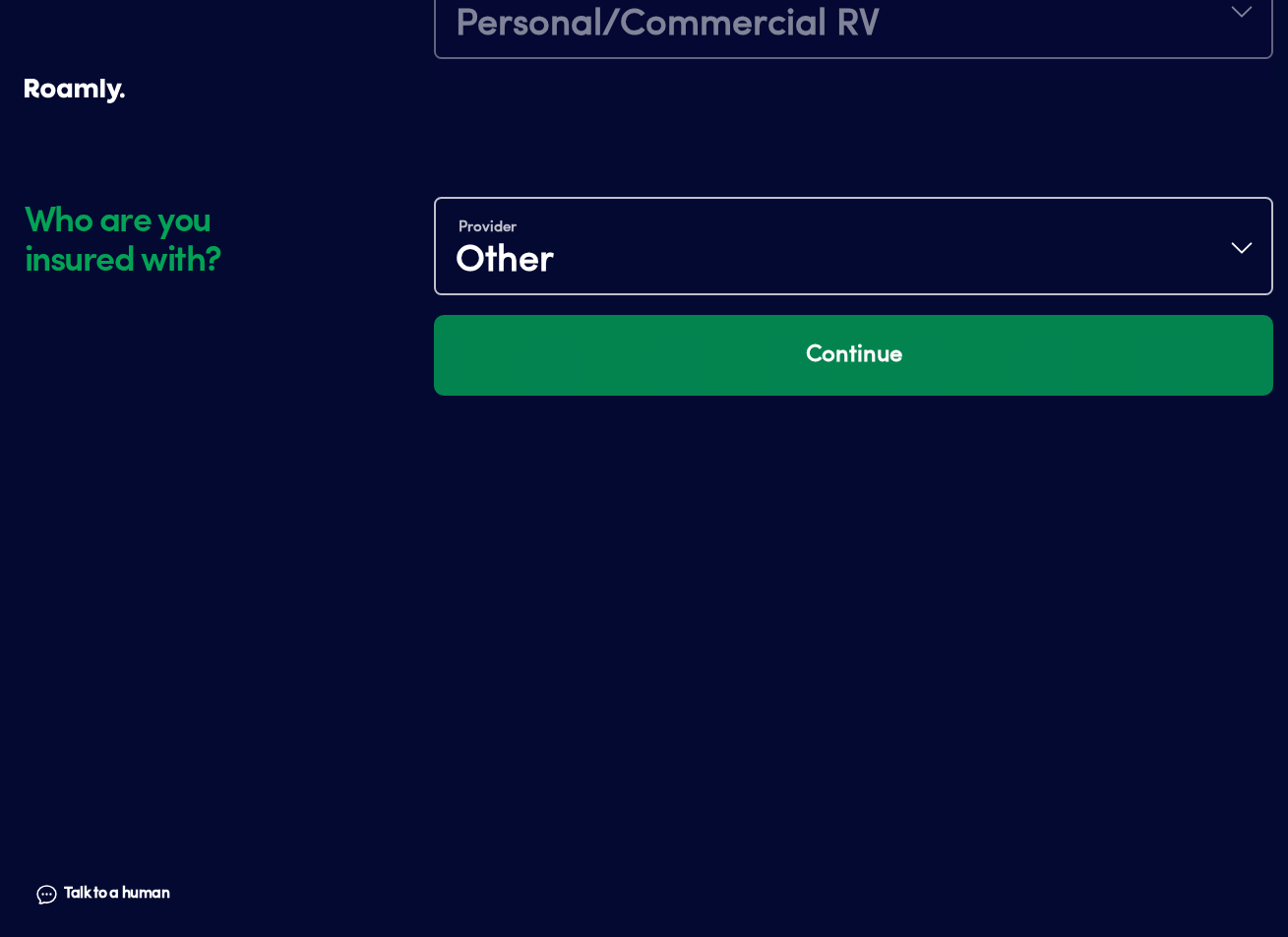 click on "Continue" at bounding box center [853, 355] 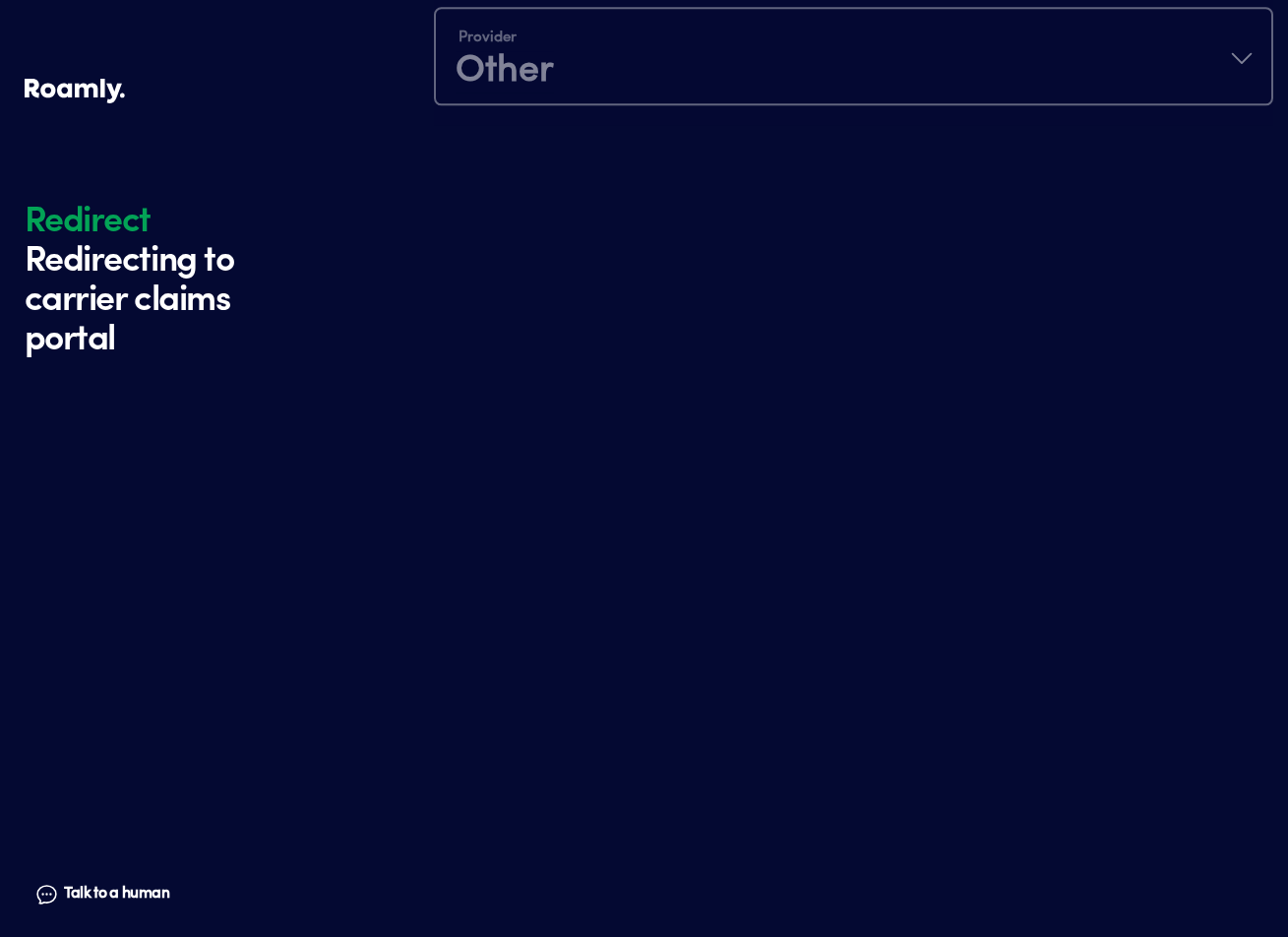 scroll, scrollTop: 492, scrollLeft: 0, axis: vertical 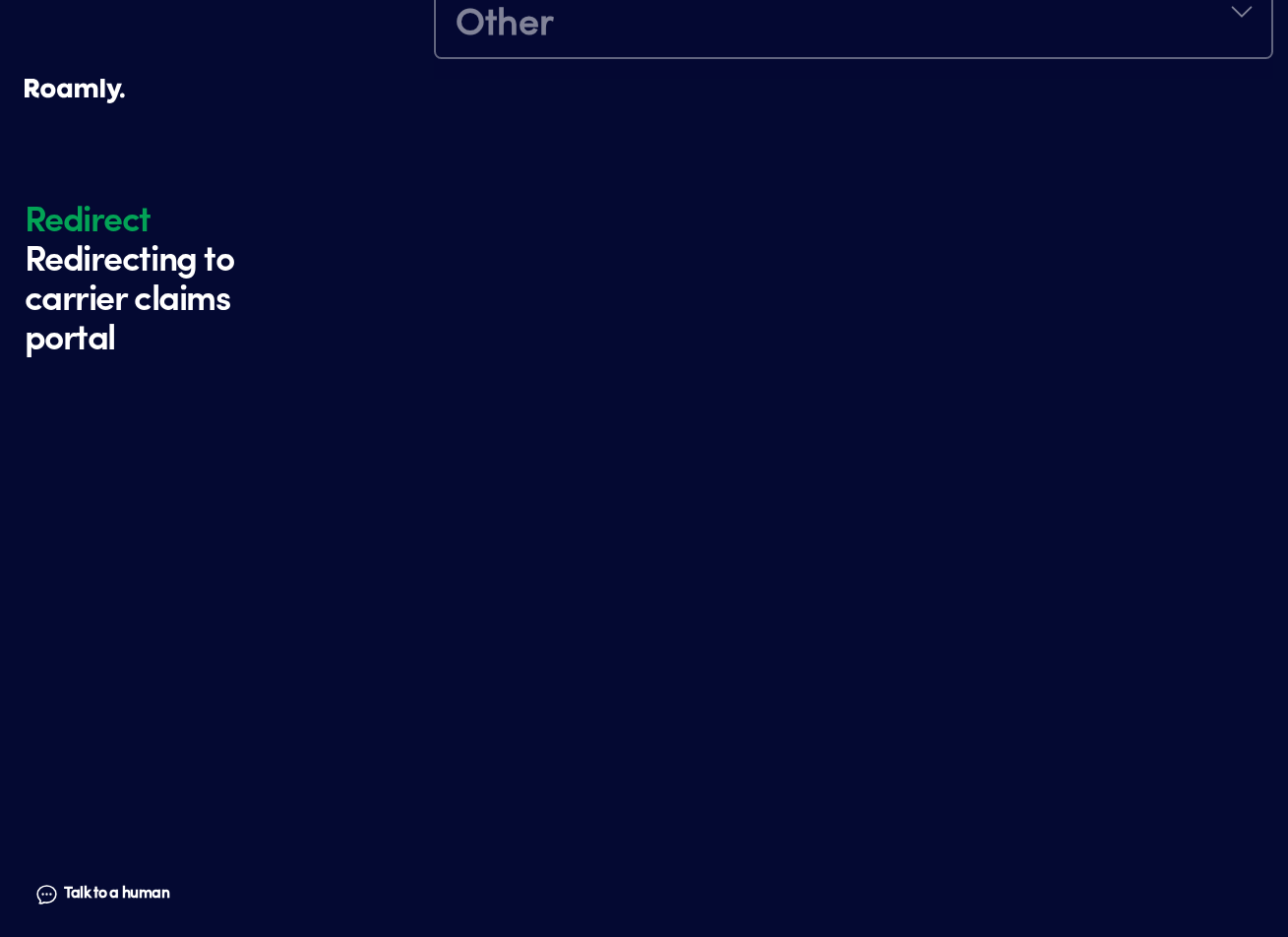 click on "Talk to a human" at bounding box center [116, 894] 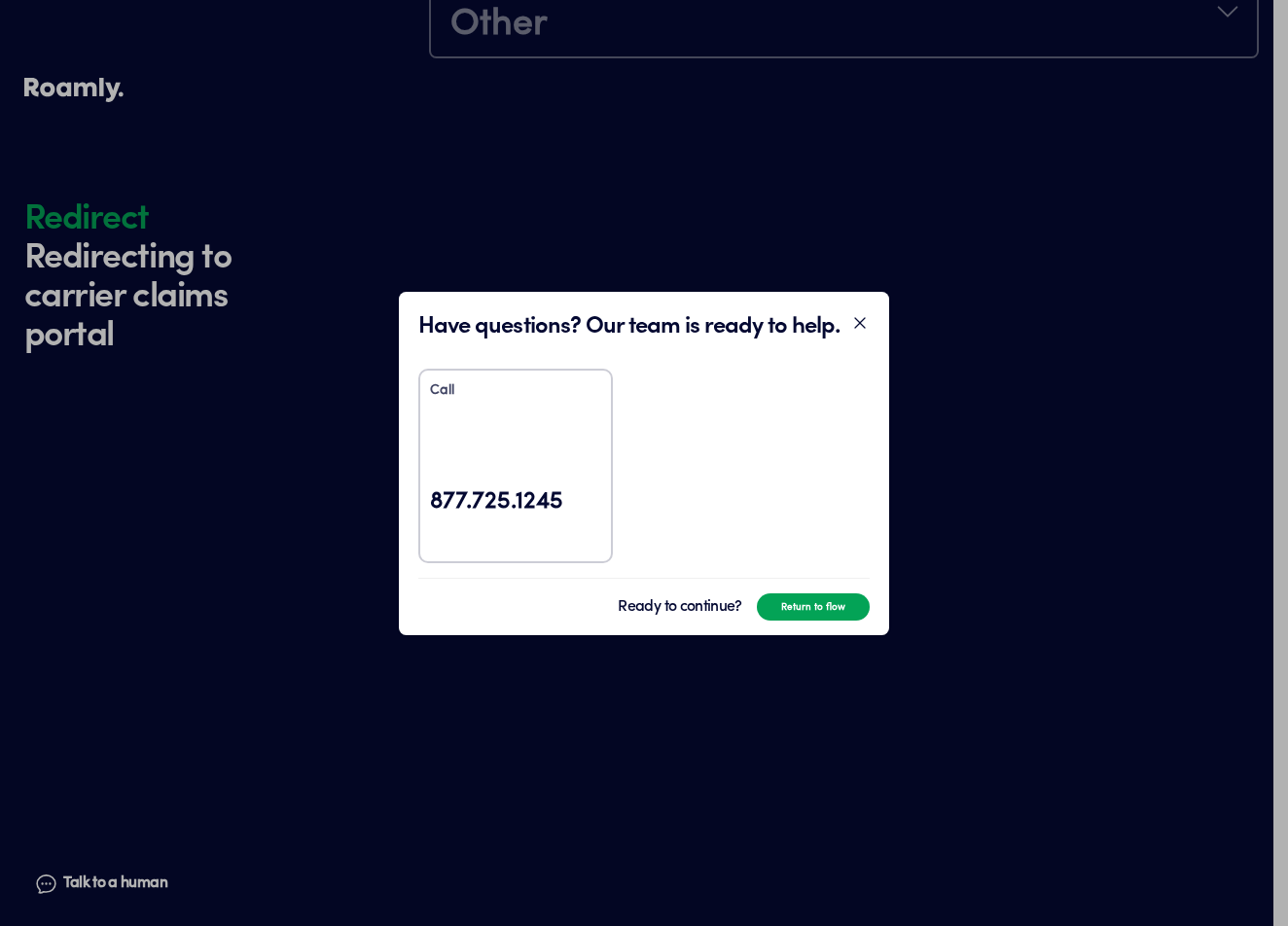 click 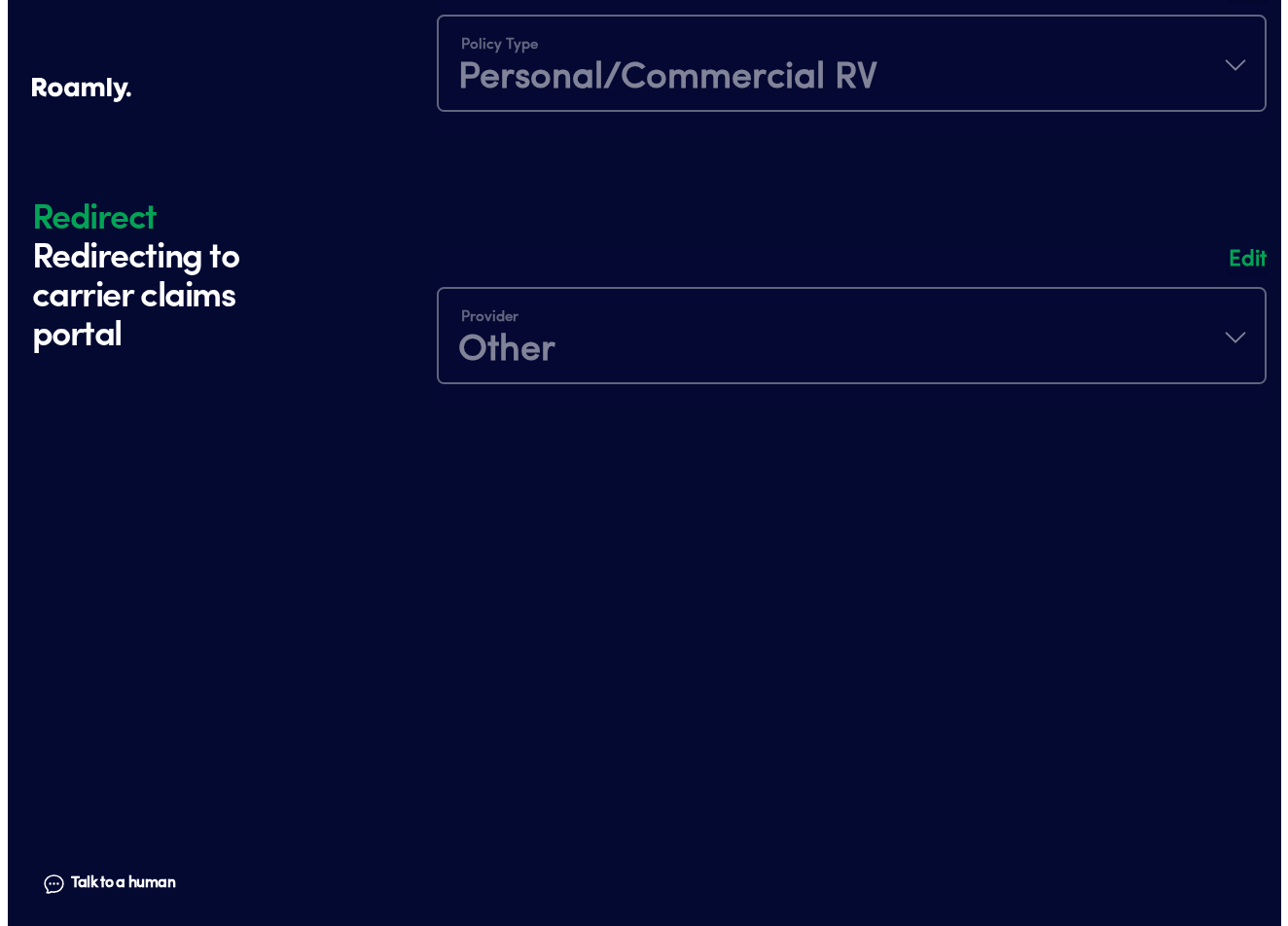 scroll, scrollTop: 0, scrollLeft: 0, axis: both 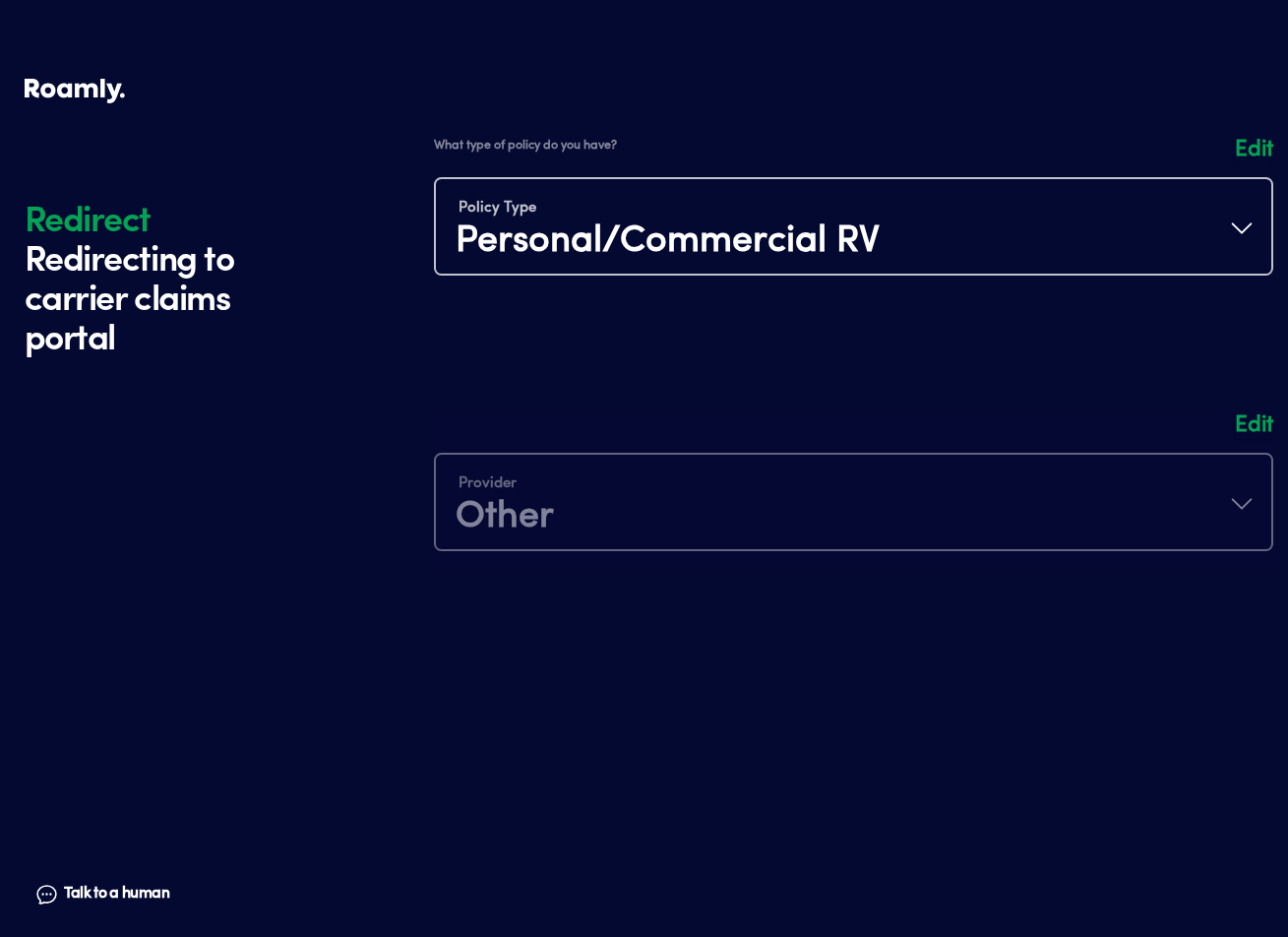 click at bounding box center (853, 217) 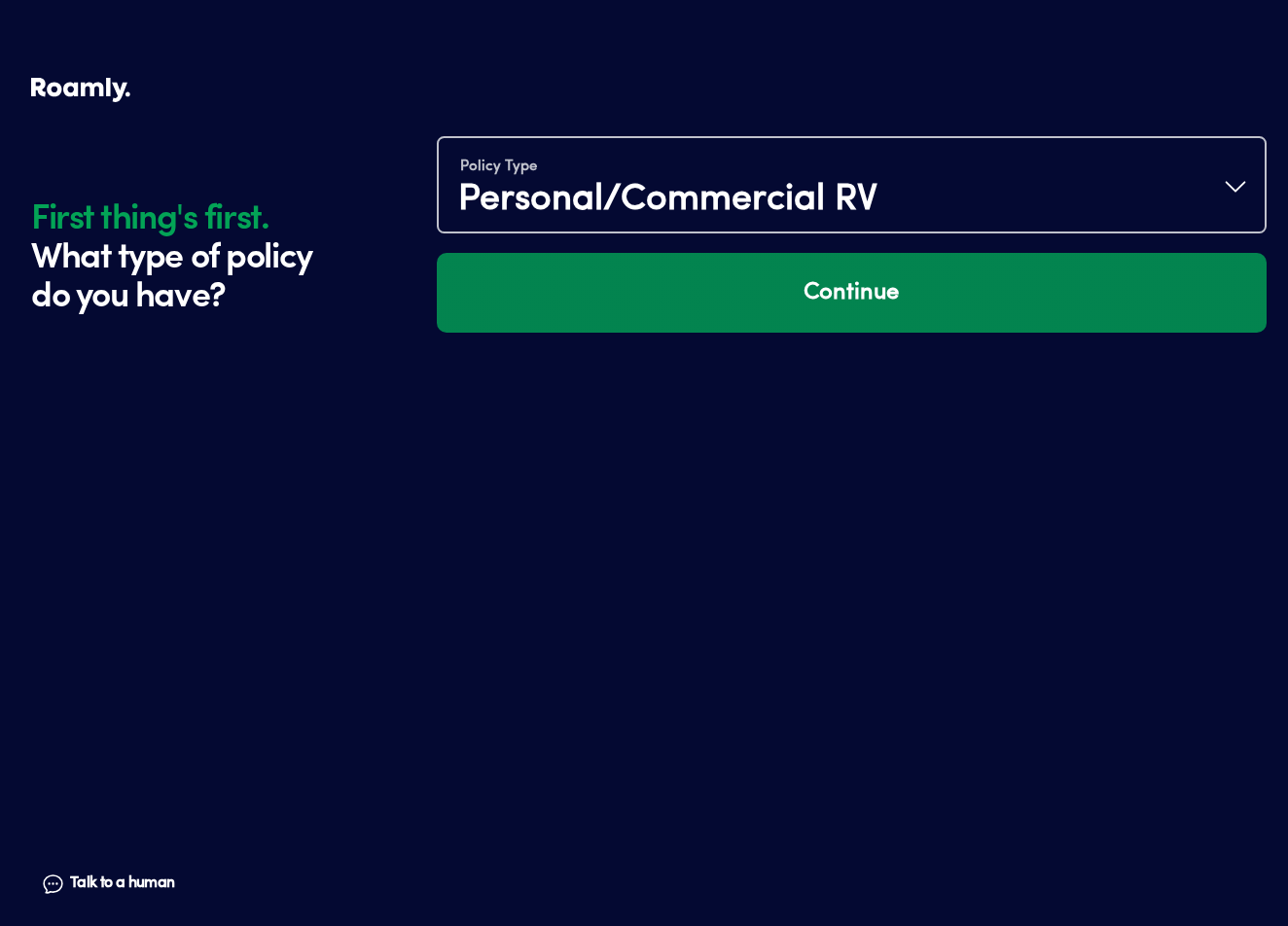 click on "Continue" at bounding box center [851, 293] 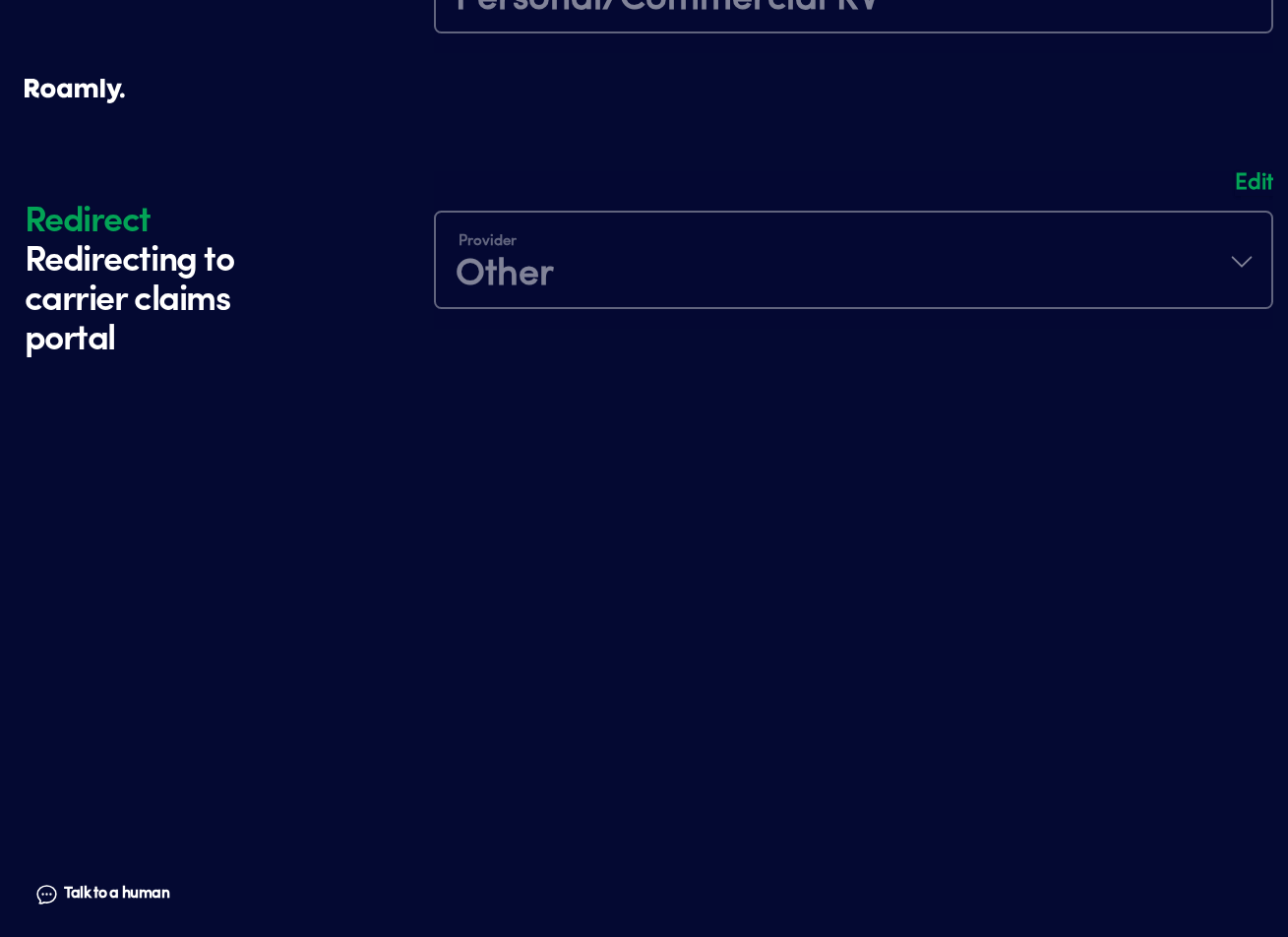 scroll, scrollTop: 0, scrollLeft: 0, axis: both 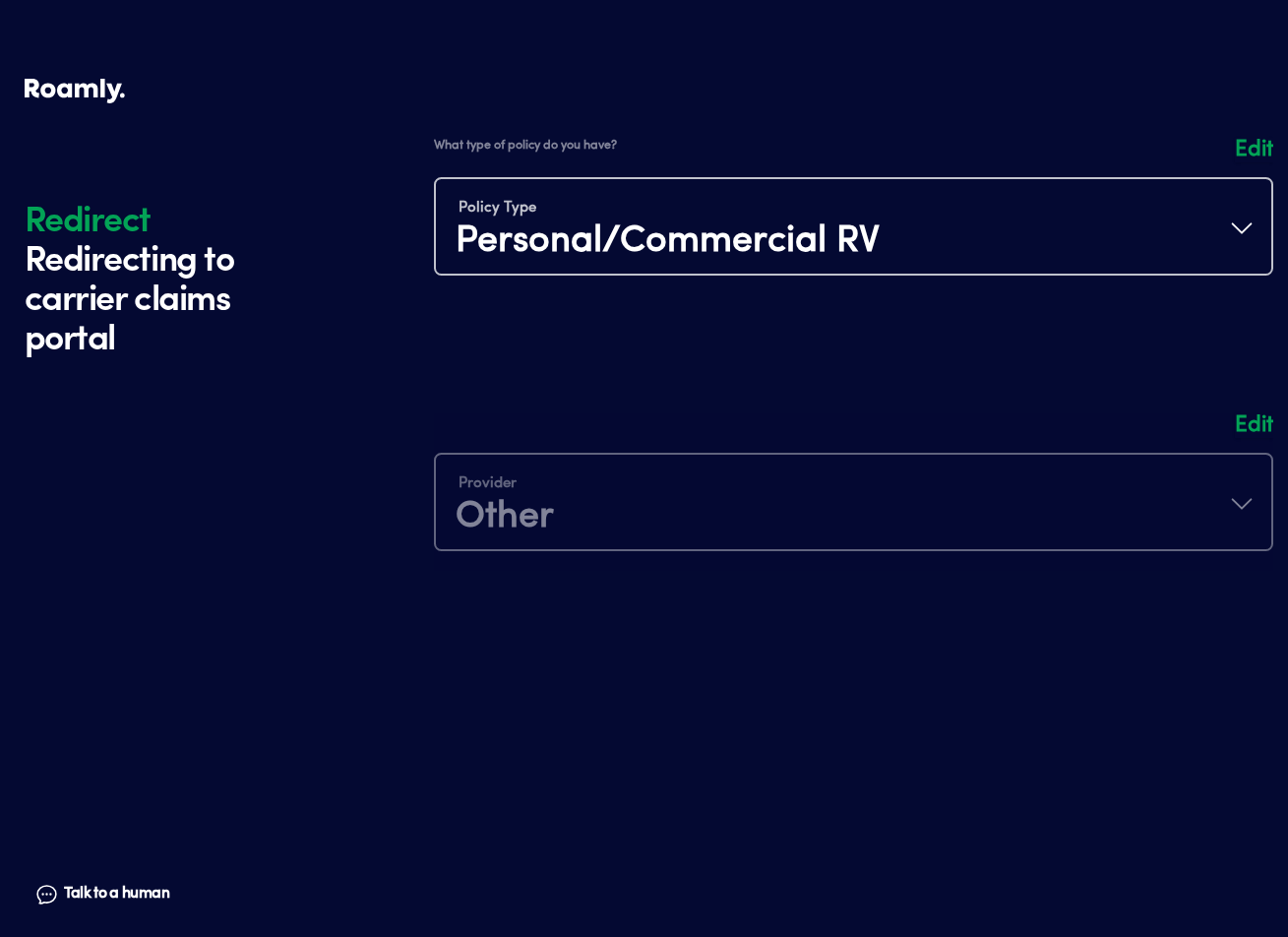 click at bounding box center [853, 217] 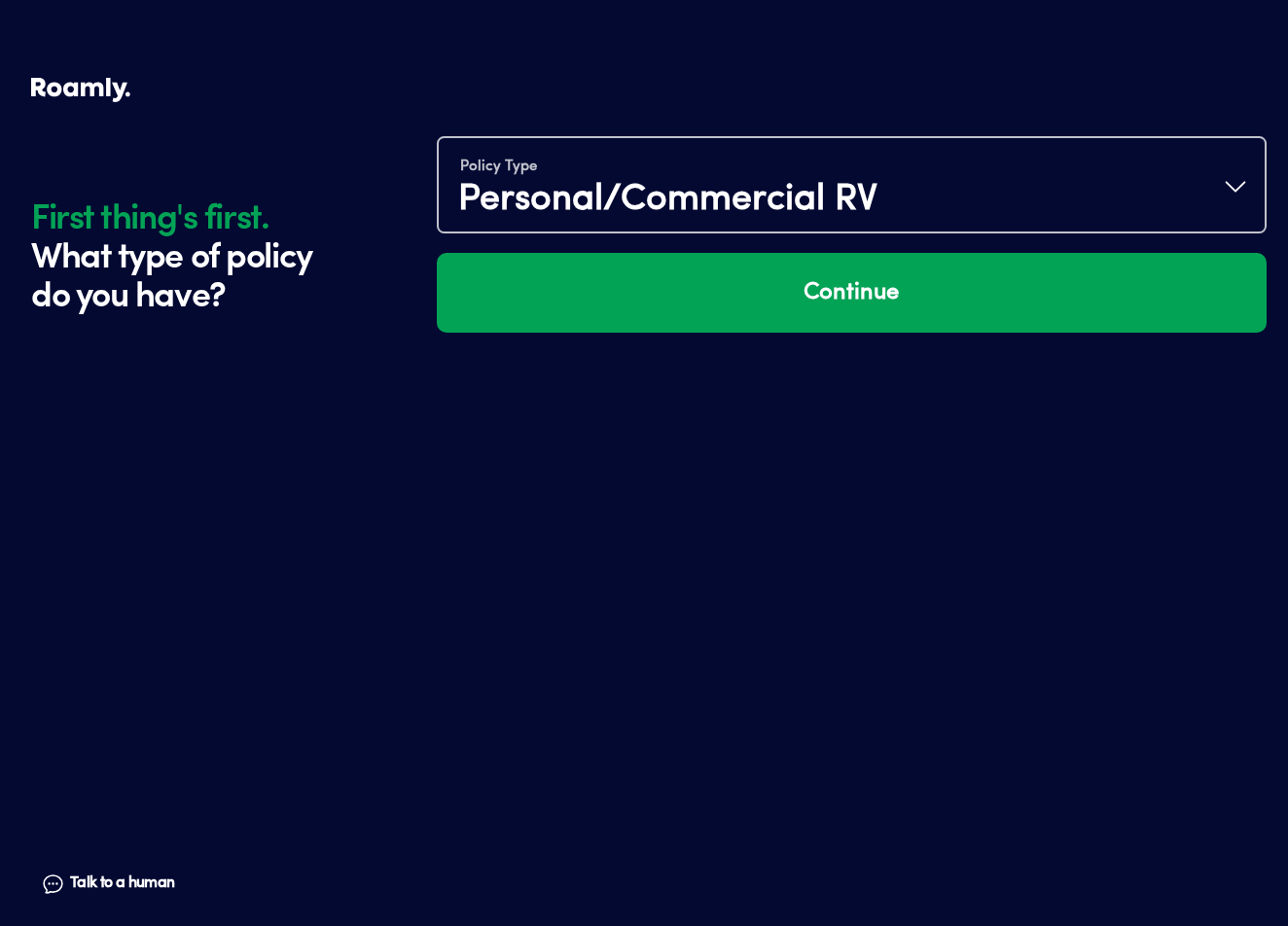 click on "Personal/Commercial RV" at bounding box center [667, 200] 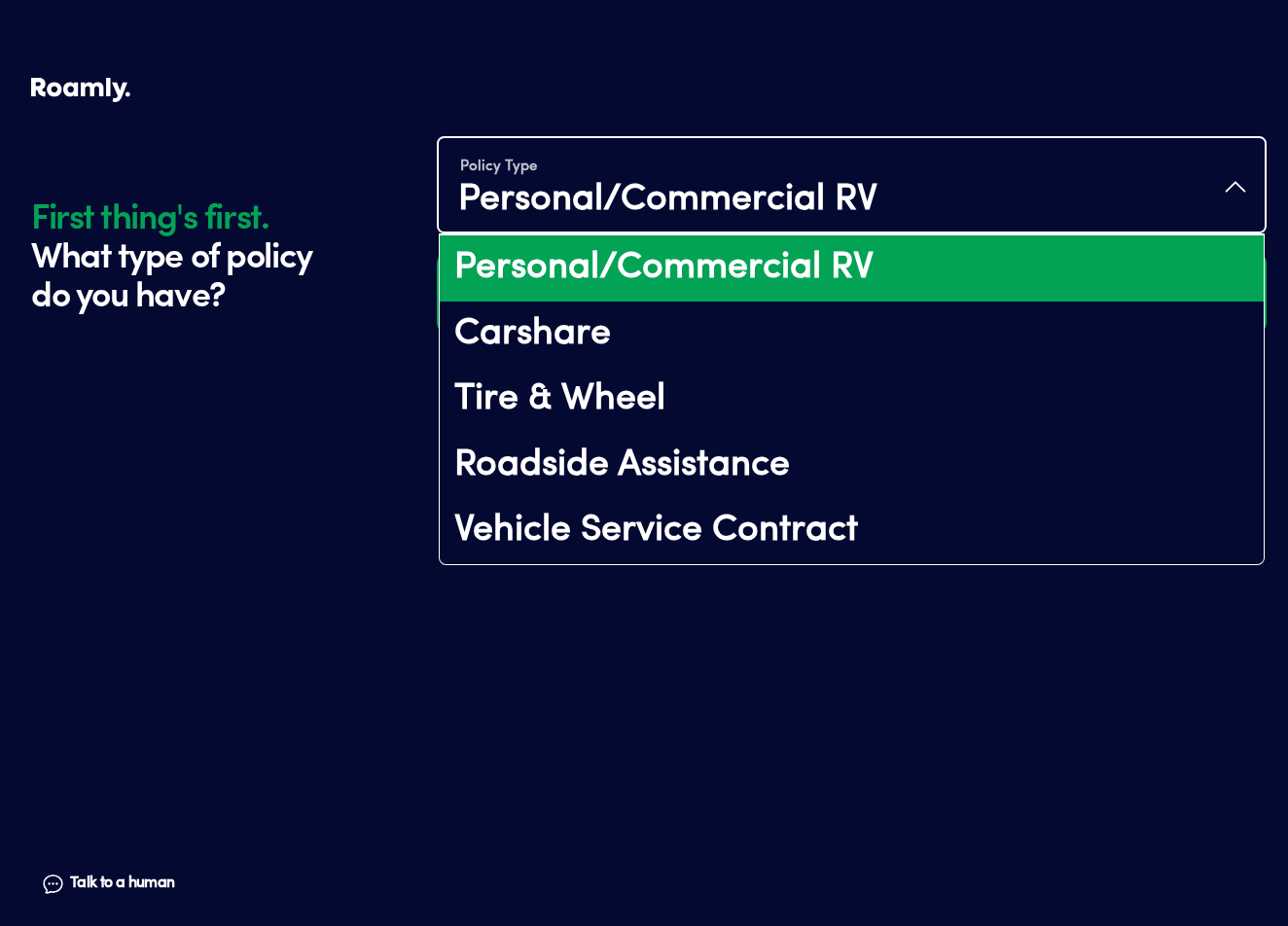 click on "Personal/Commercial RV" at bounding box center [851, 268] 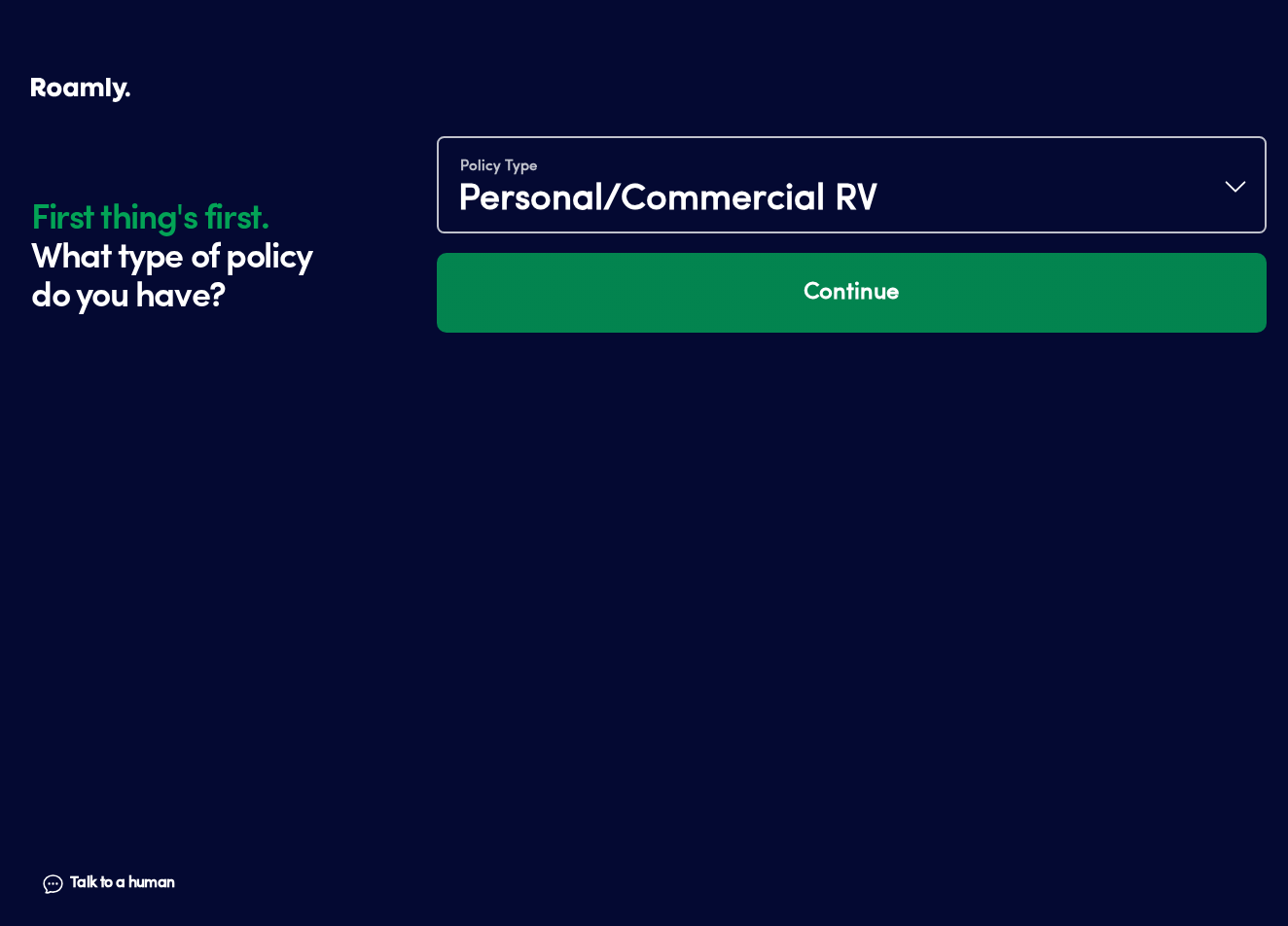 click on "Continue" at bounding box center (851, 293) 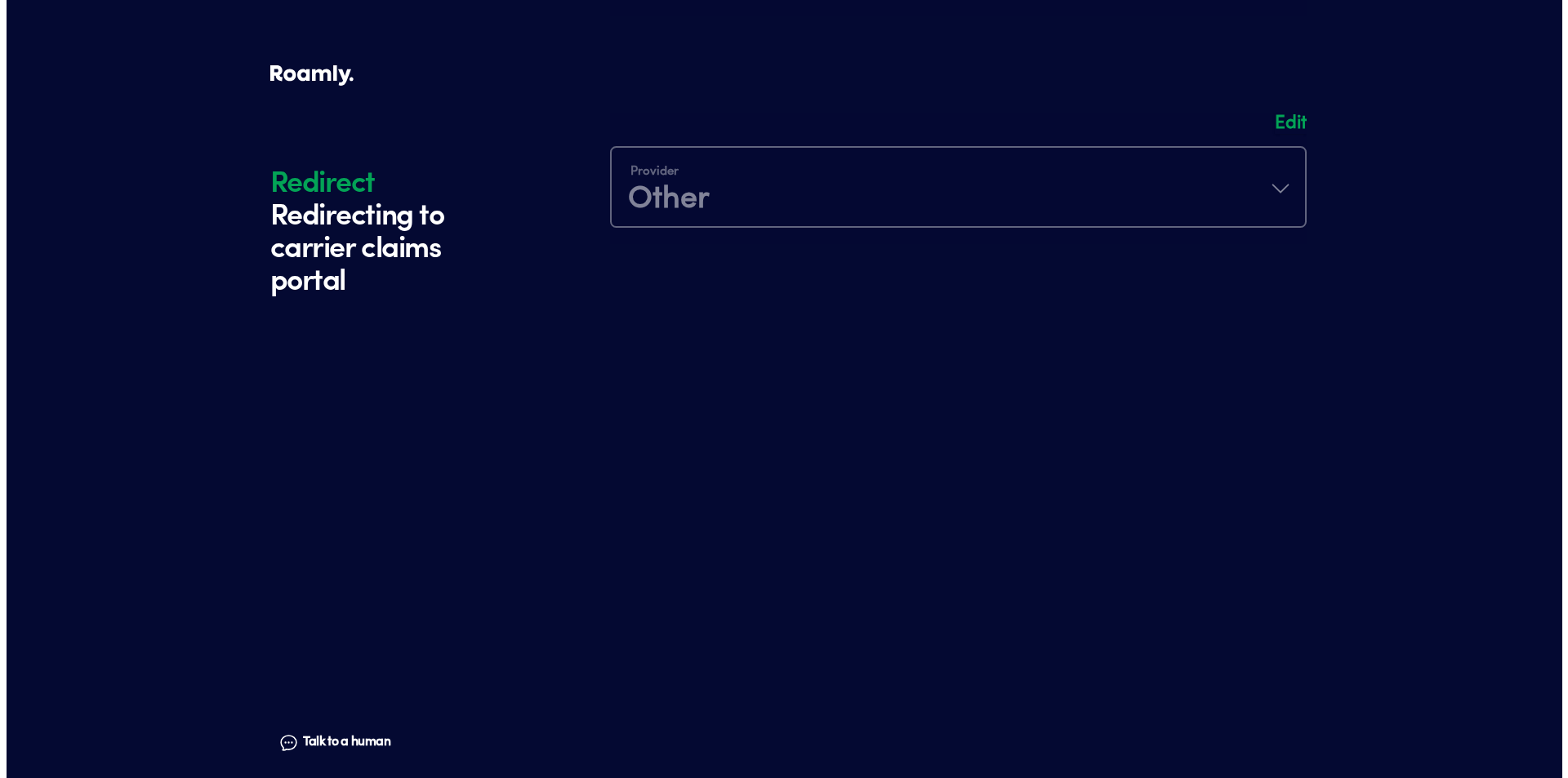 scroll, scrollTop: 0, scrollLeft: 0, axis: both 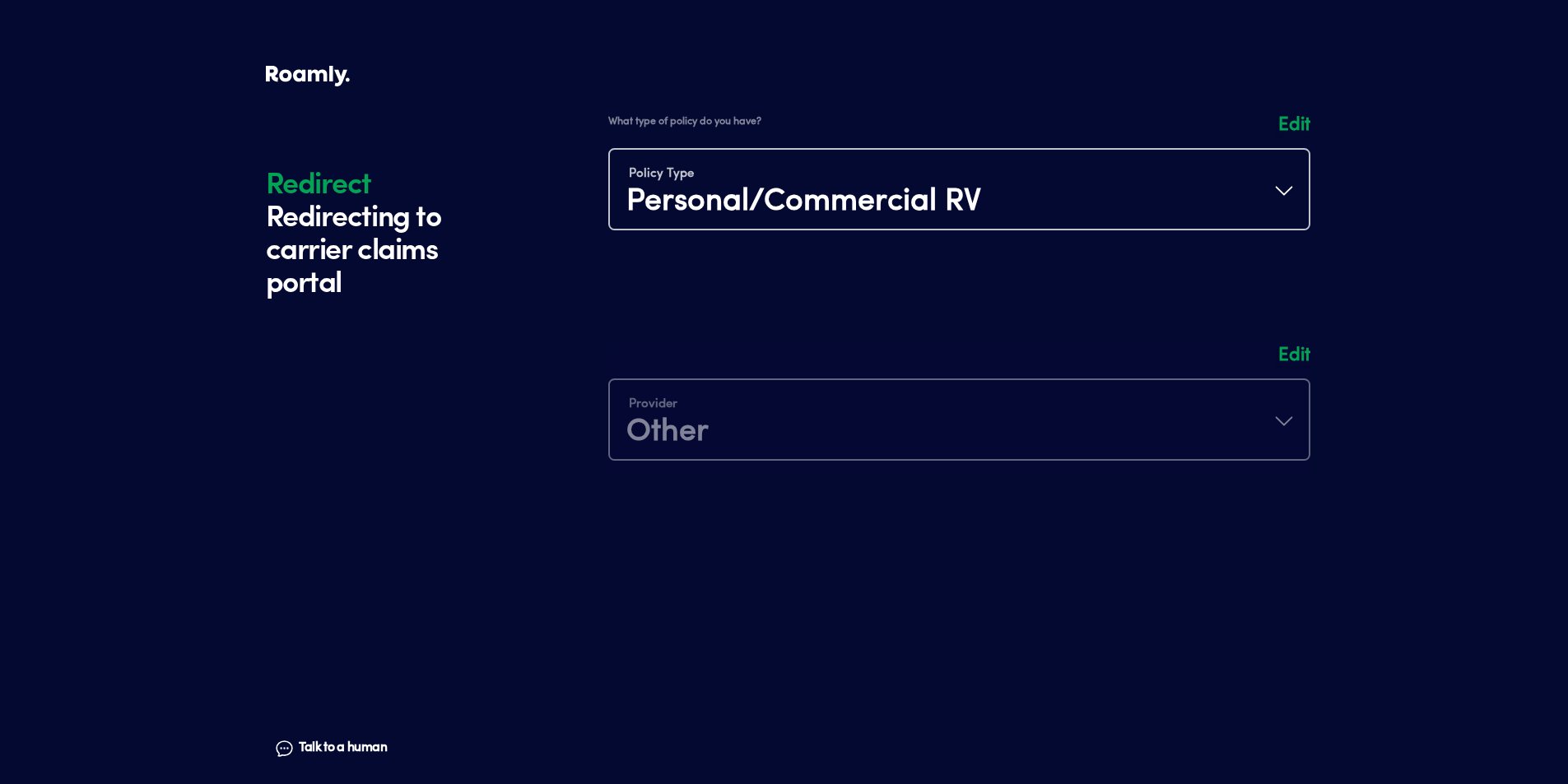 click at bounding box center [959, 181] 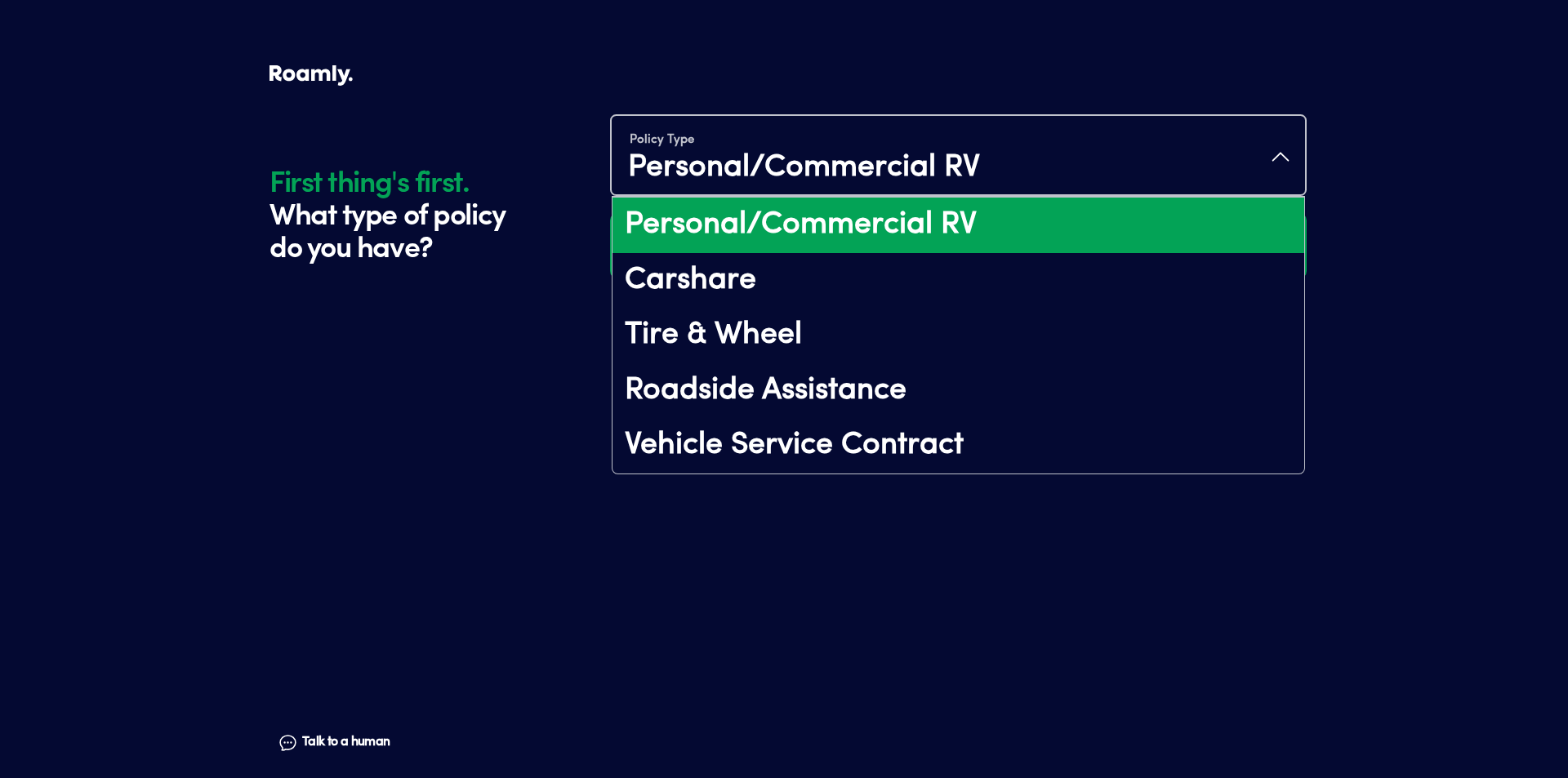 click on "Policy Type Personal/Commercial RV" at bounding box center (958, 157) 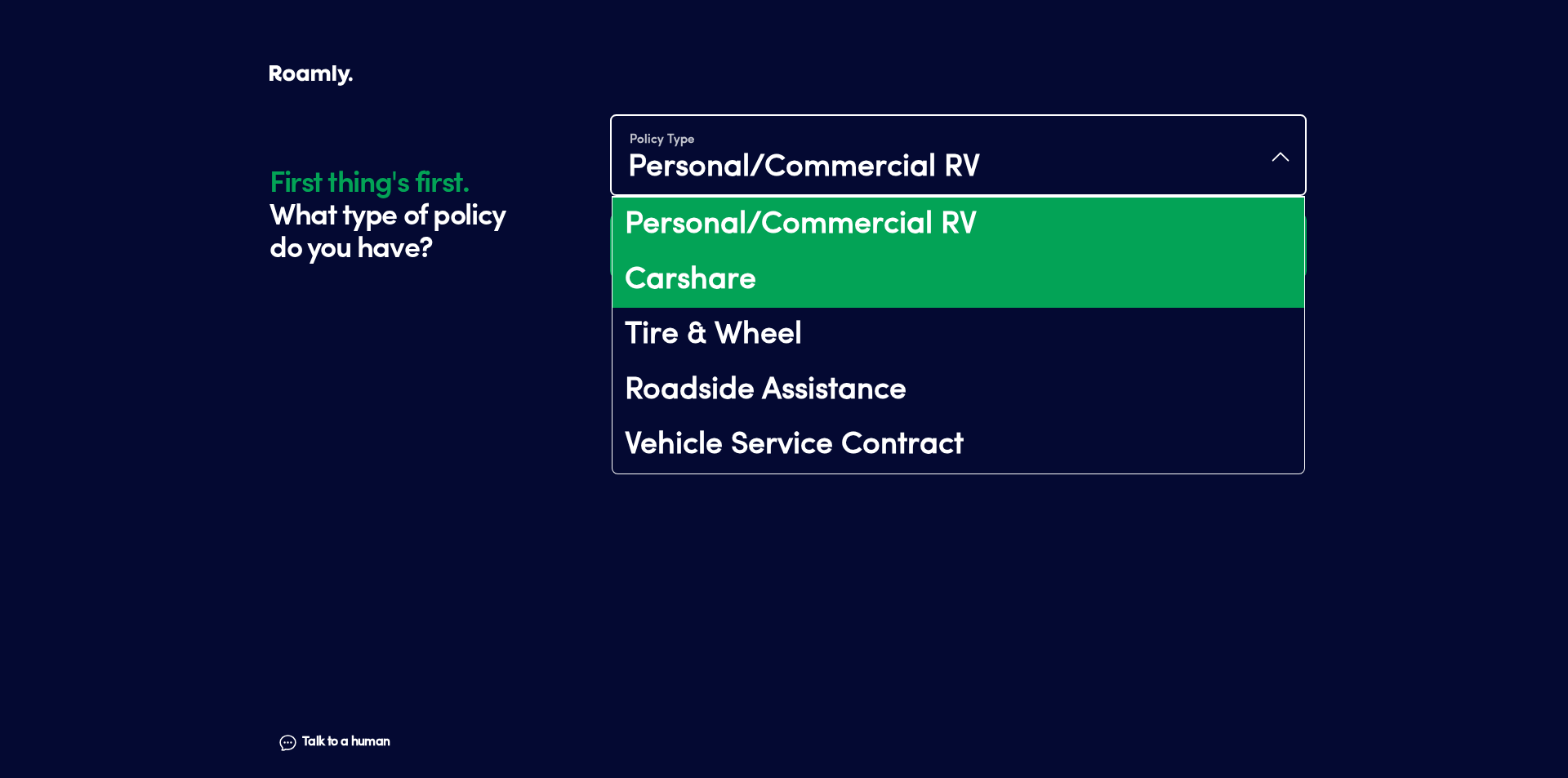 click on "Carshare" at bounding box center [958, 281] 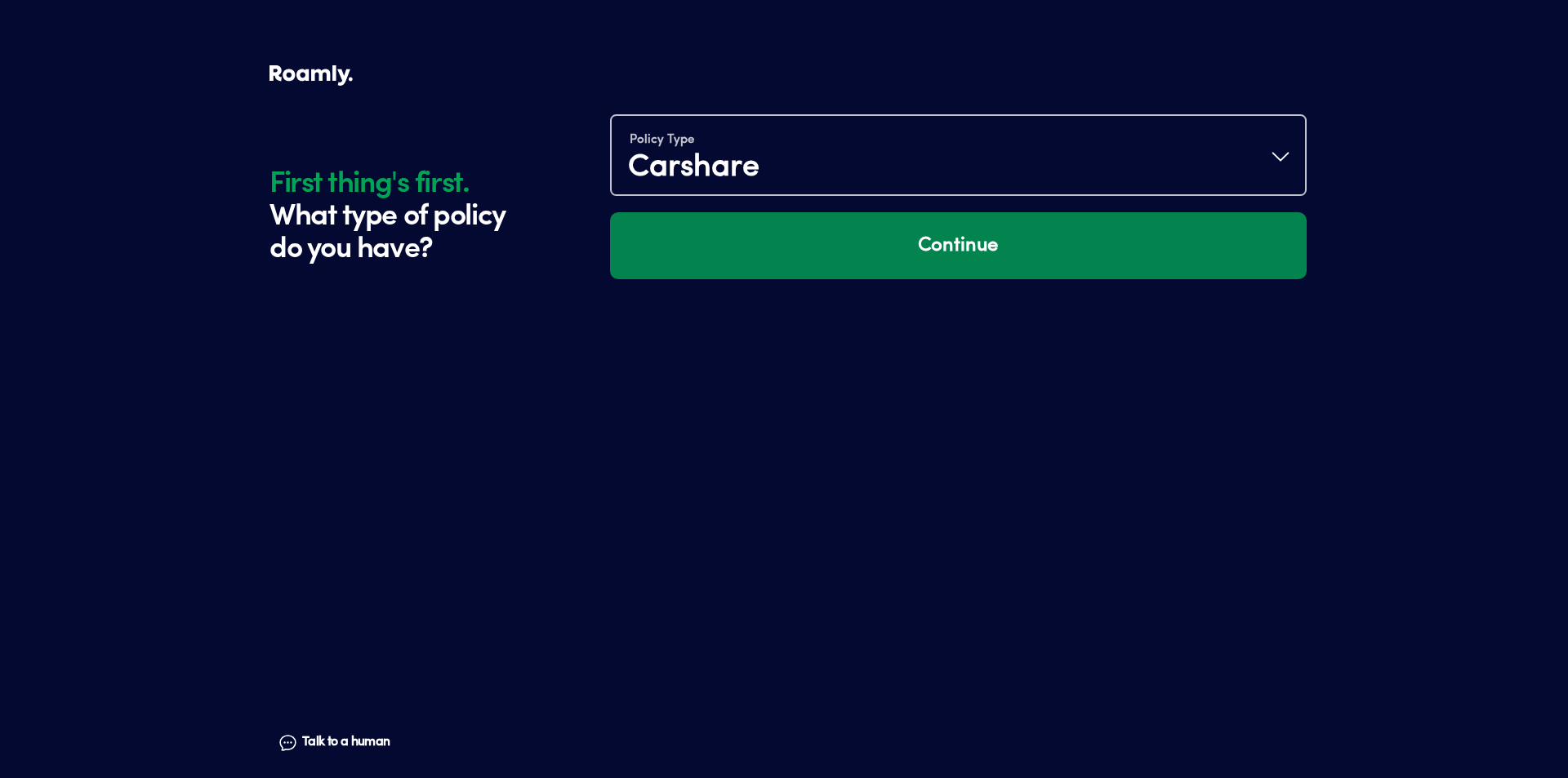 click on "Continue" at bounding box center (958, 246) 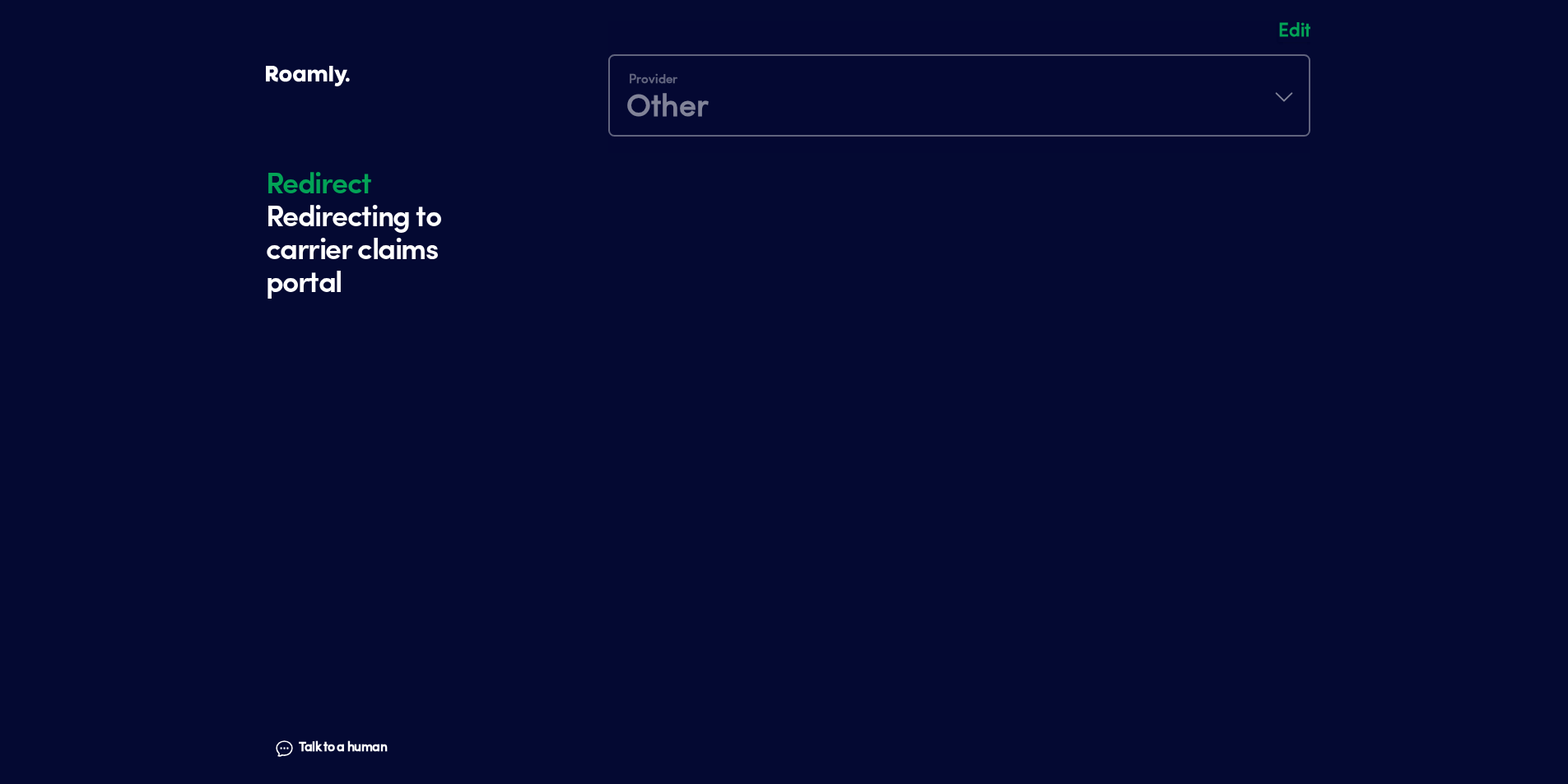 scroll, scrollTop: 81, scrollLeft: 0, axis: vertical 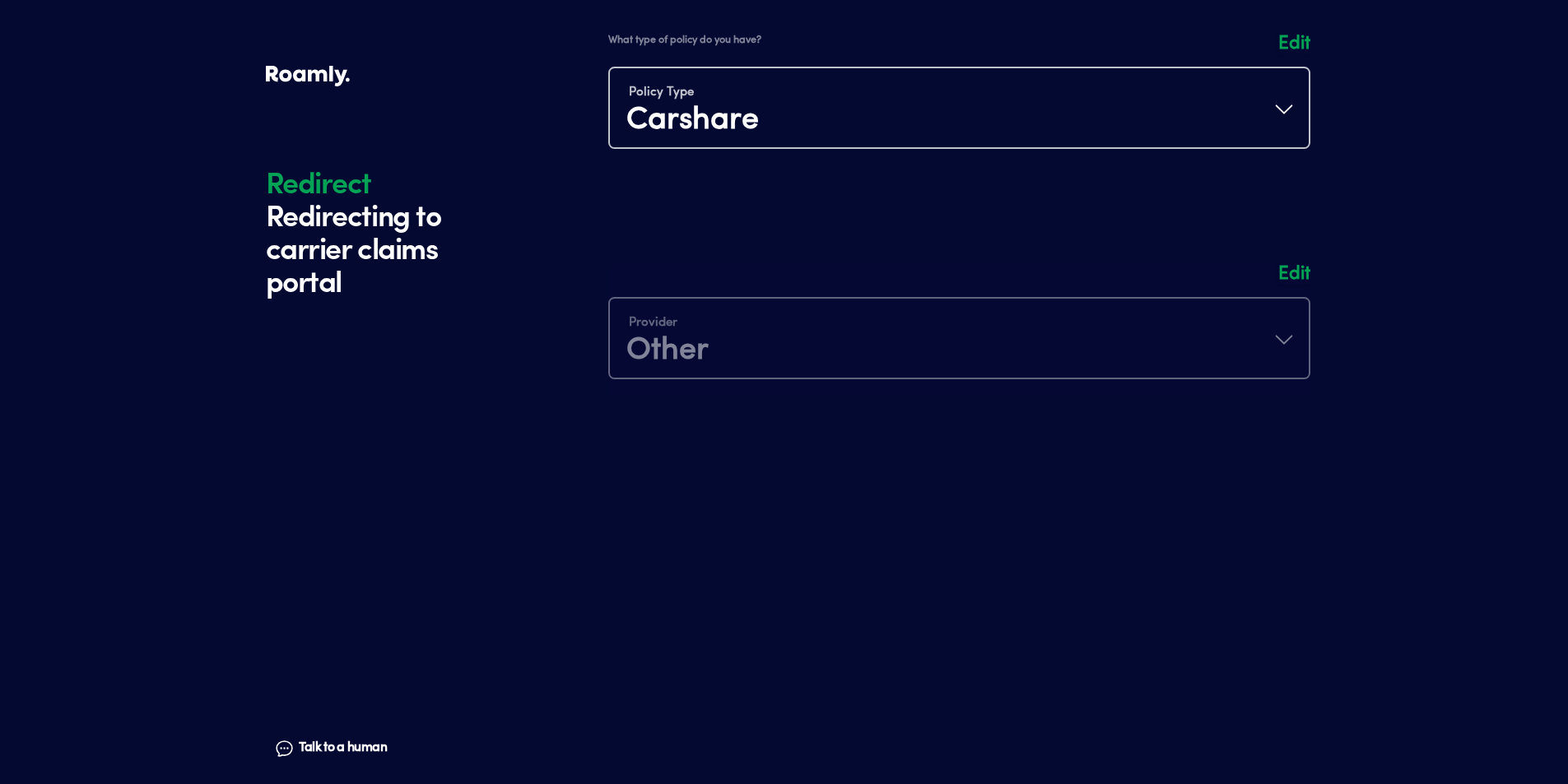 click at bounding box center (959, 100) 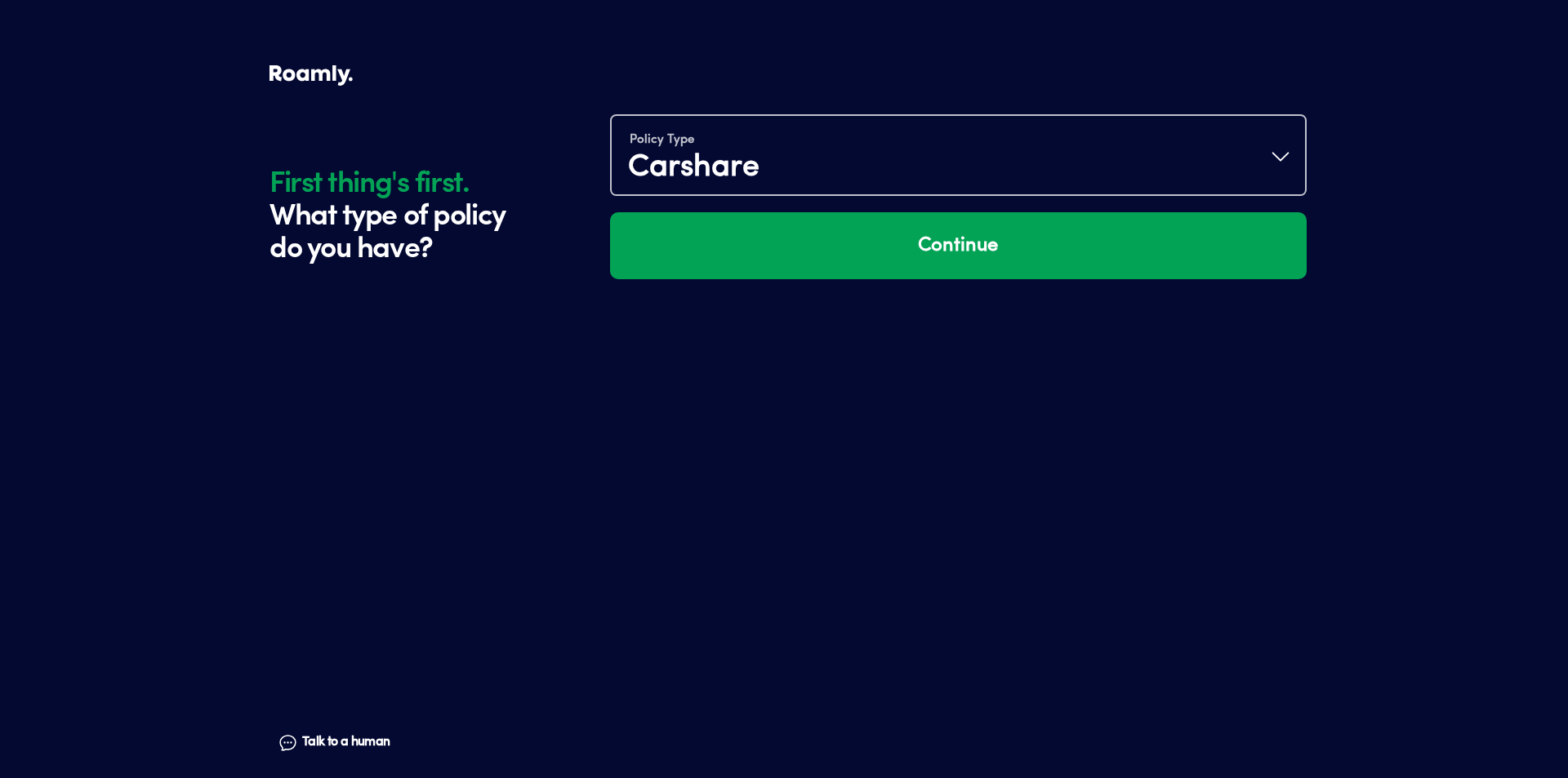 click on "Policy Type Carshare" at bounding box center [958, 157] 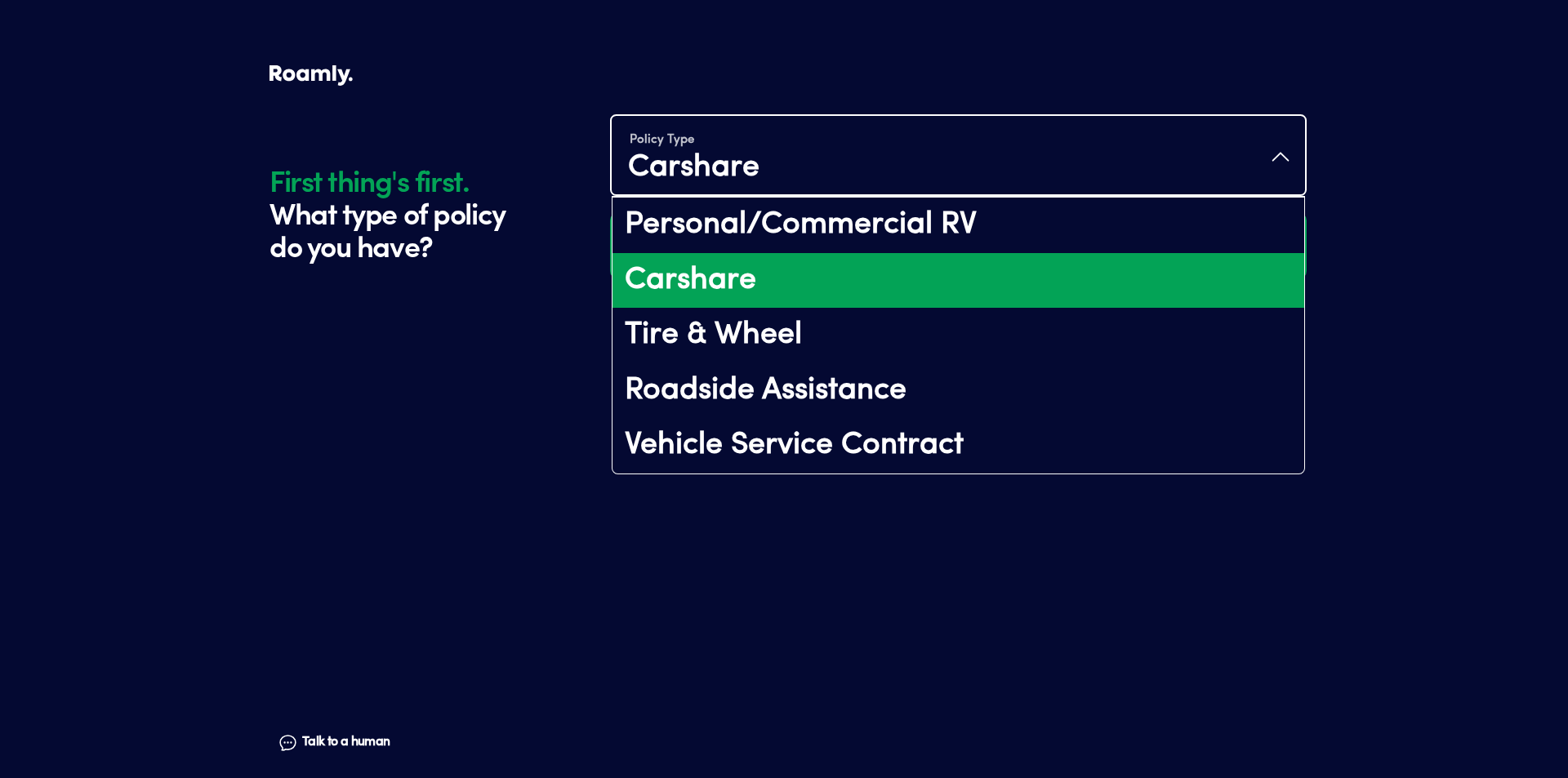 click on "Carshare" at bounding box center [958, 281] 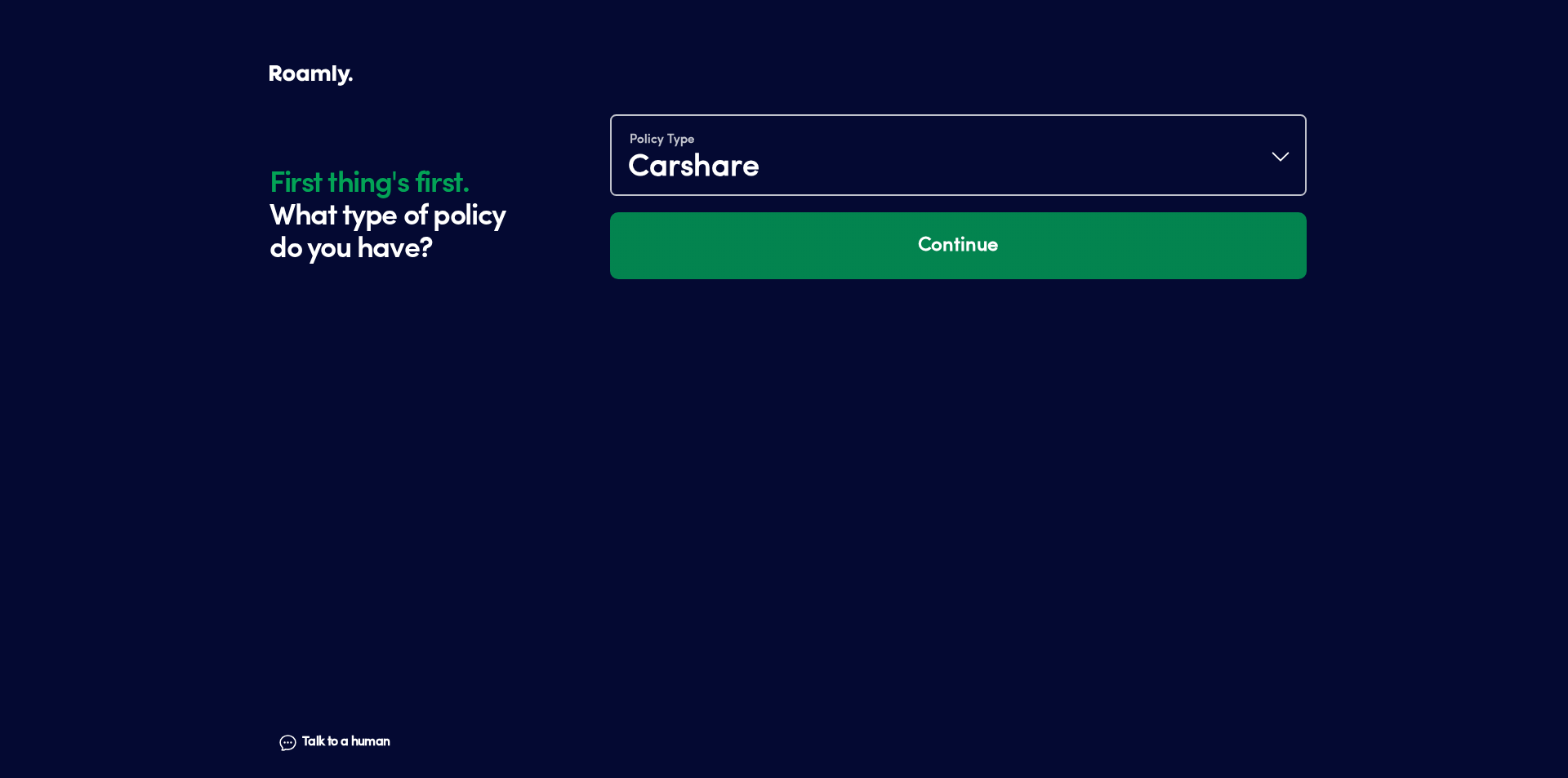click on "Continue" at bounding box center [958, 246] 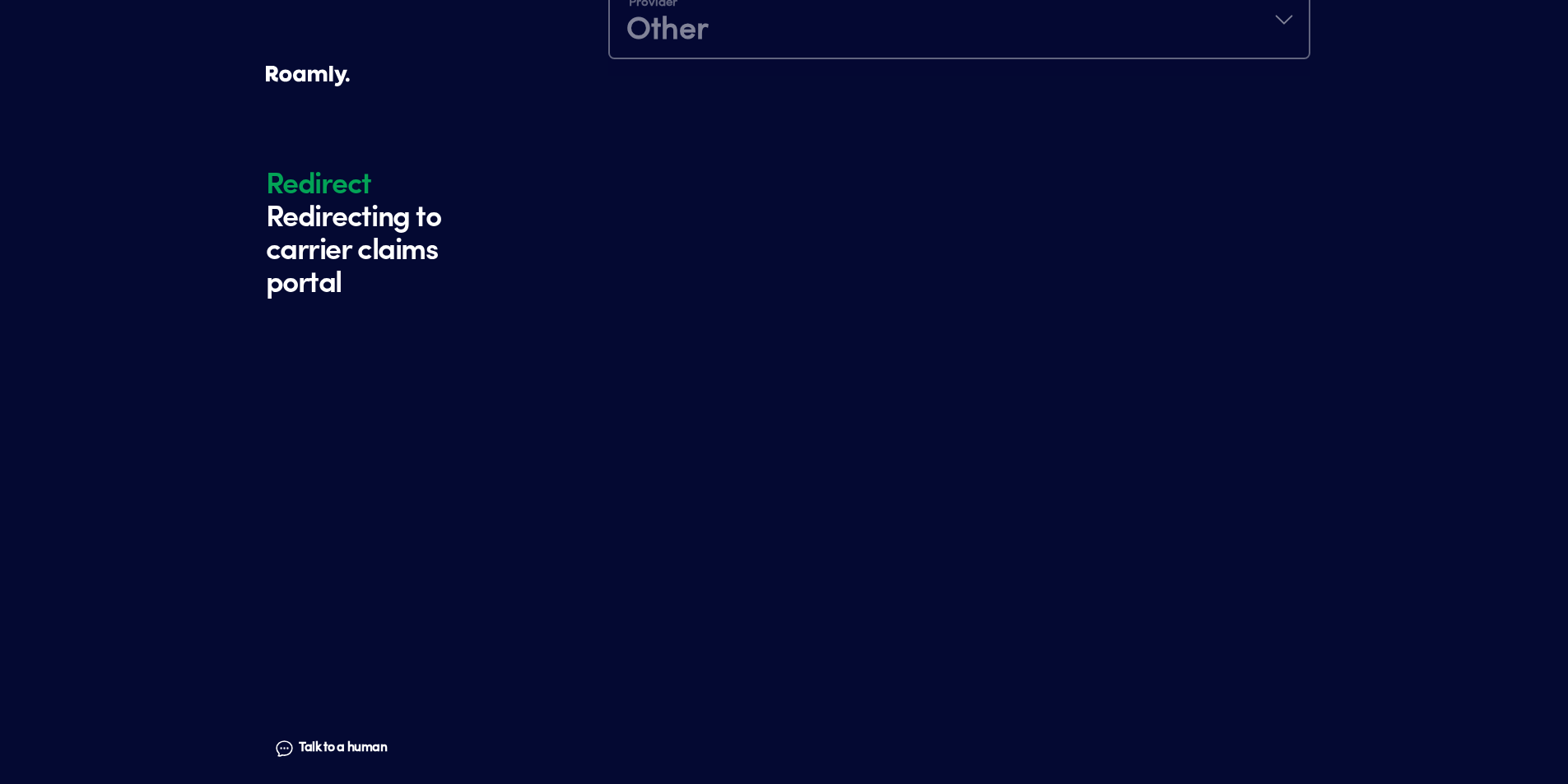 scroll, scrollTop: 411, scrollLeft: 0, axis: vertical 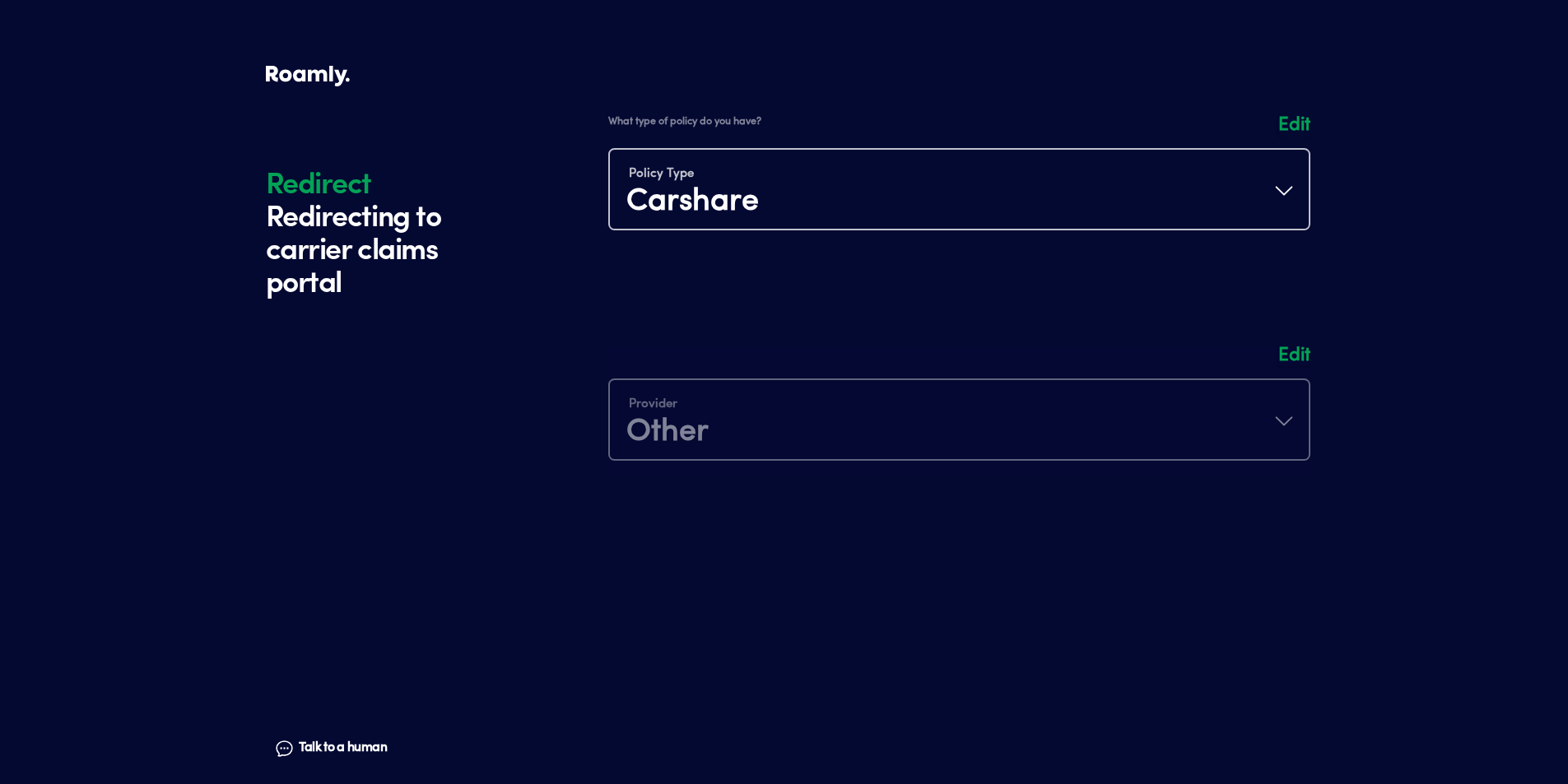 click at bounding box center (959, 181) 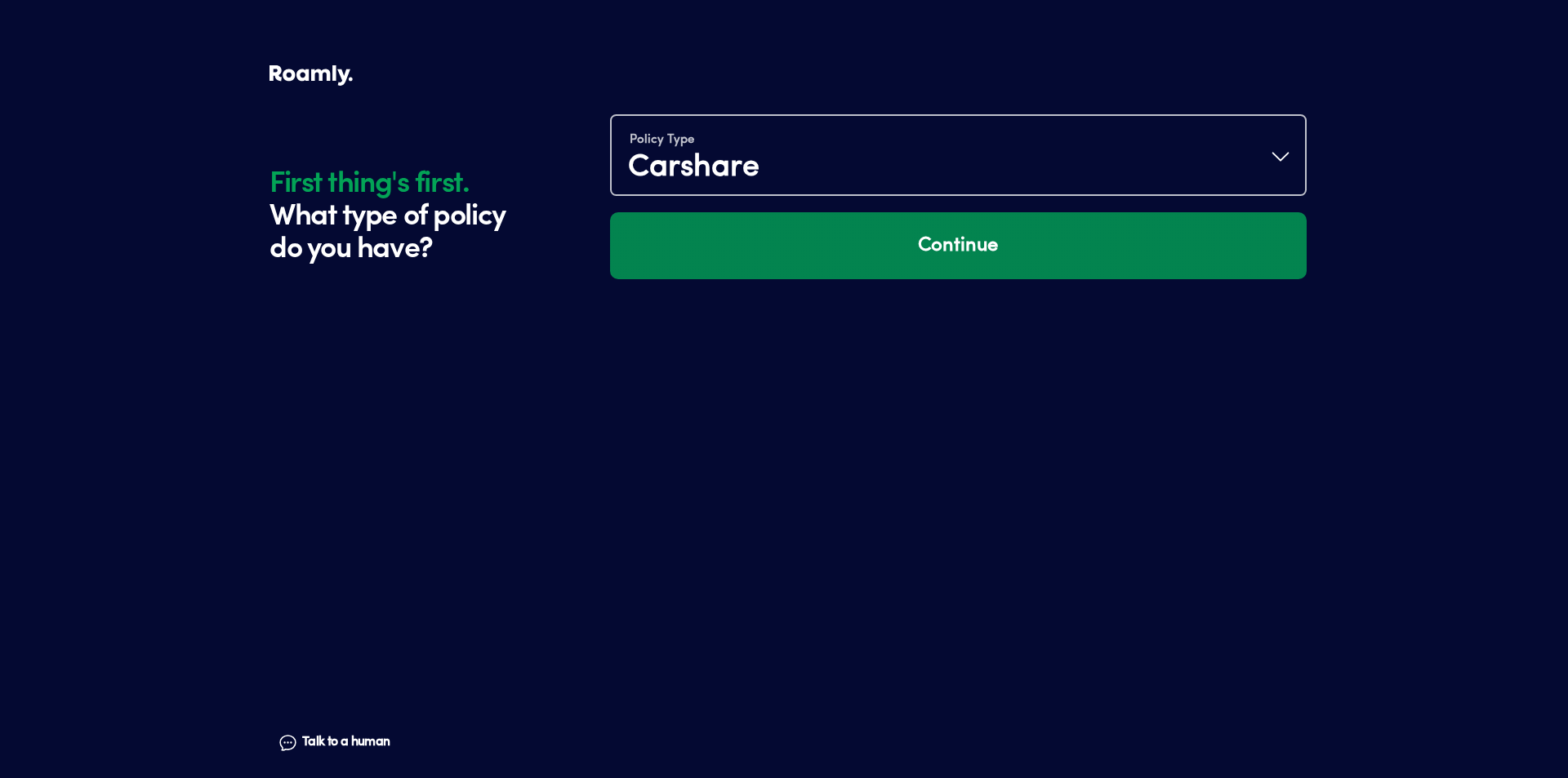 click on "Continue" at bounding box center (958, 246) 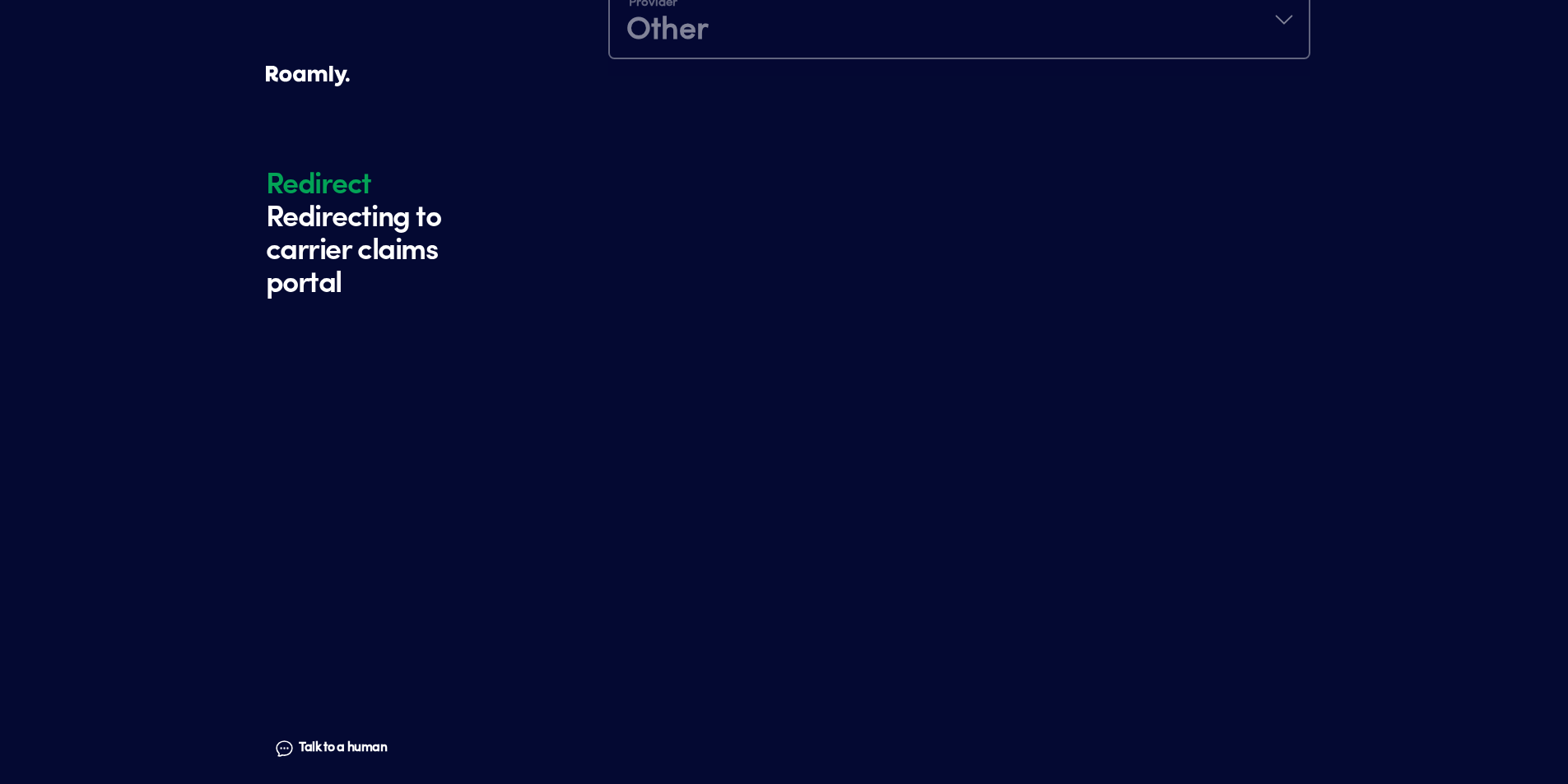 scroll, scrollTop: 411, scrollLeft: 0, axis: vertical 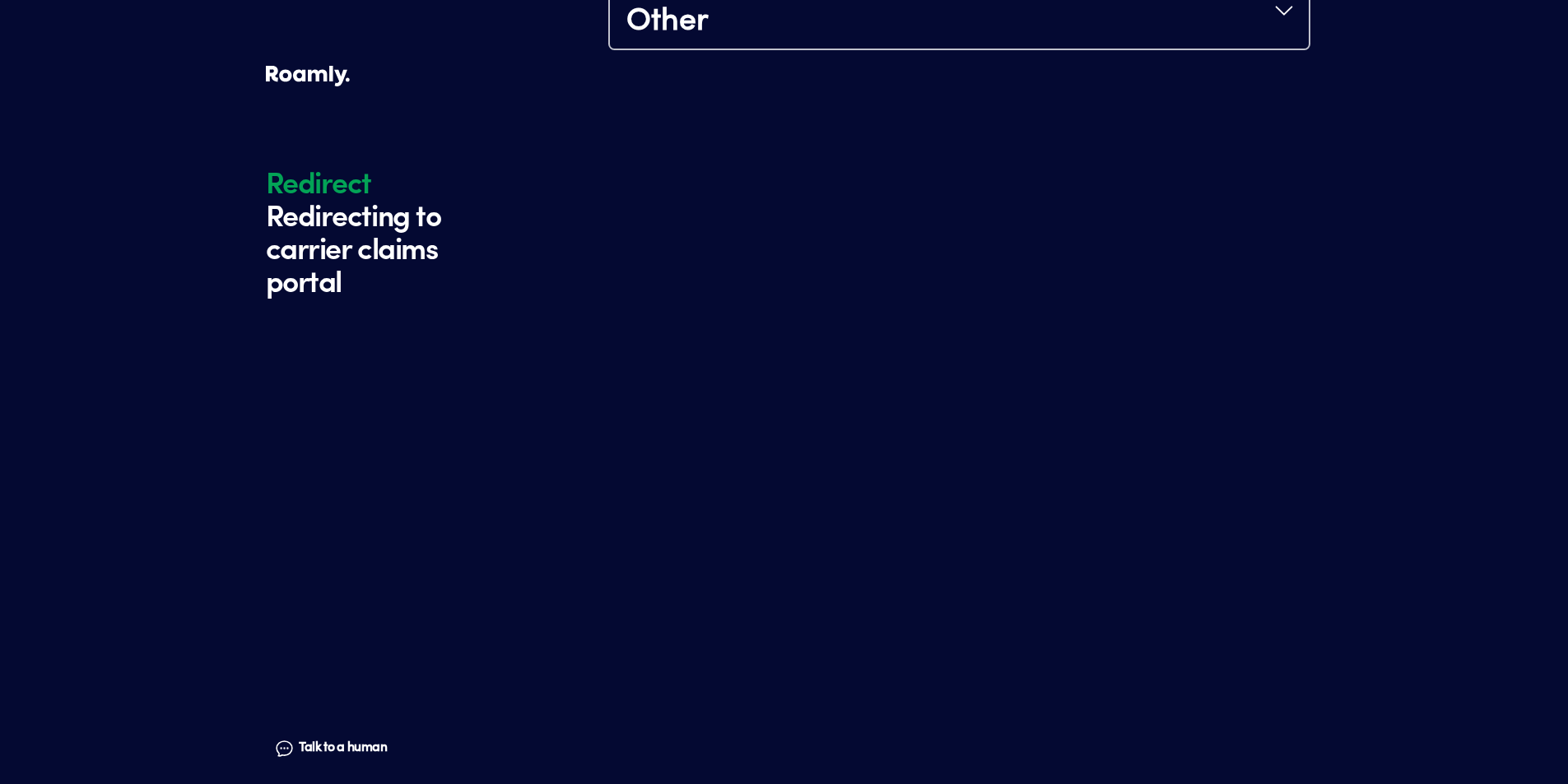 click at bounding box center (959, 1) 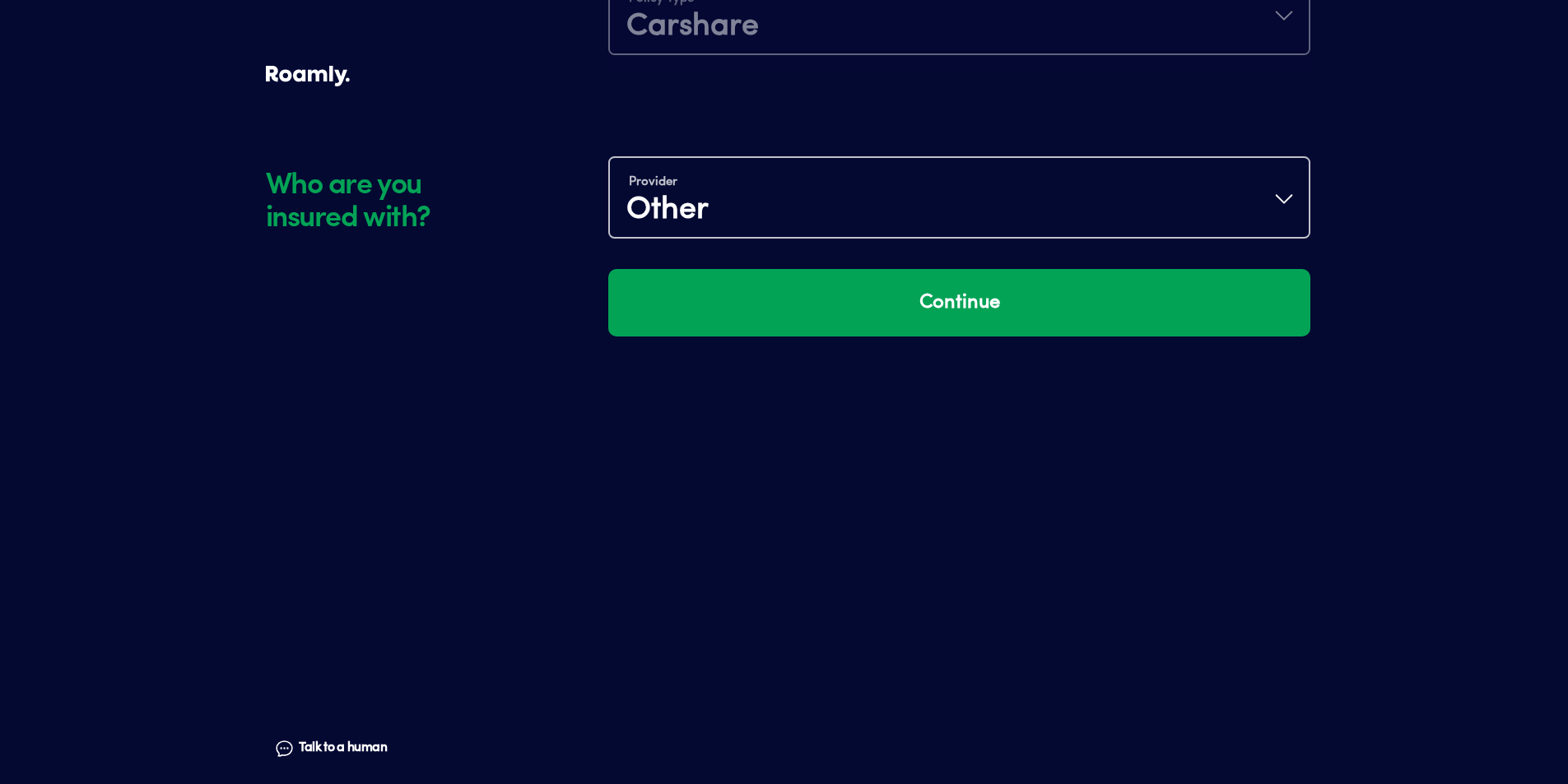 scroll, scrollTop: 180, scrollLeft: 0, axis: vertical 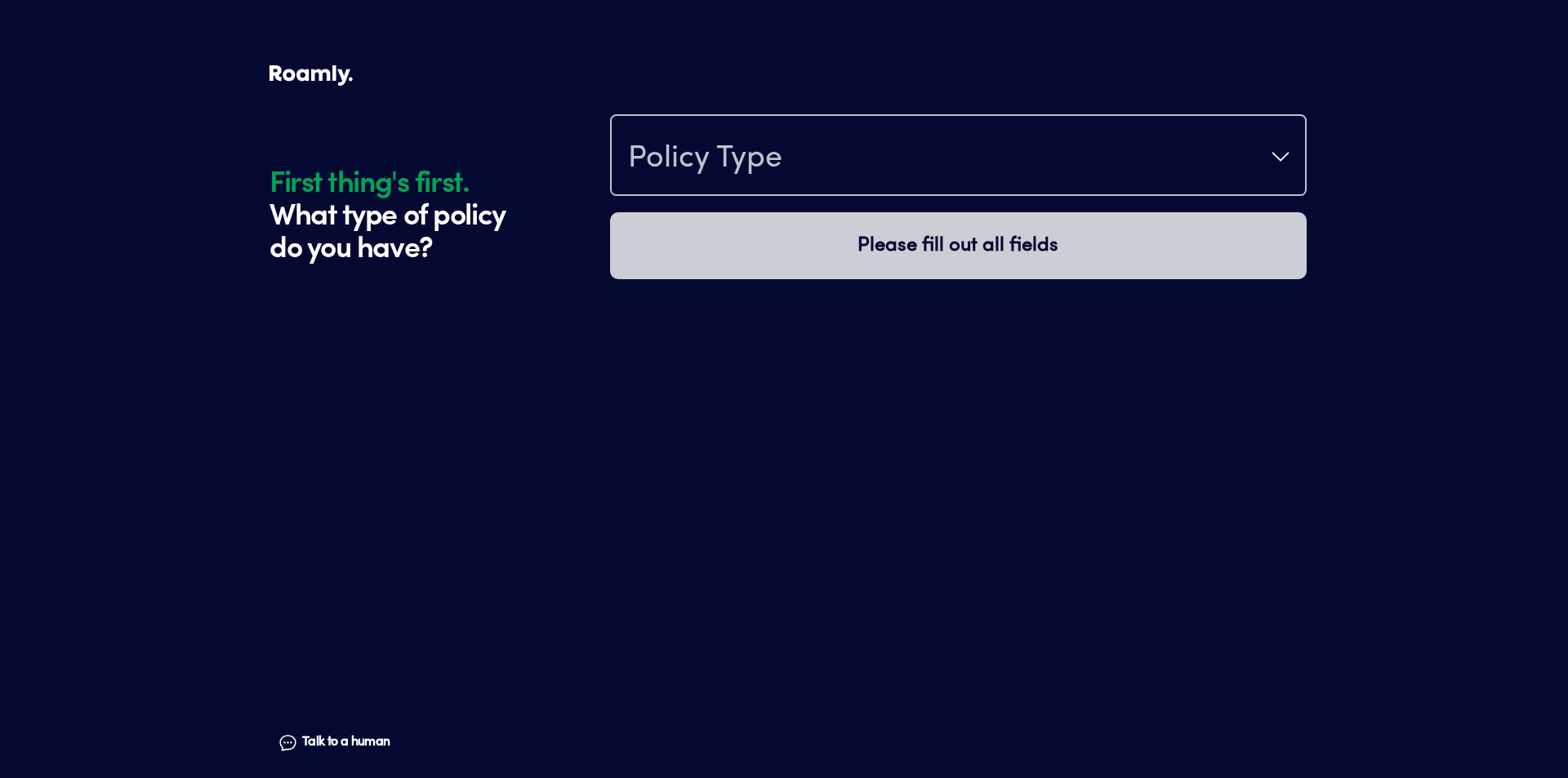 click on "Policy Type" at bounding box center (705, 158) 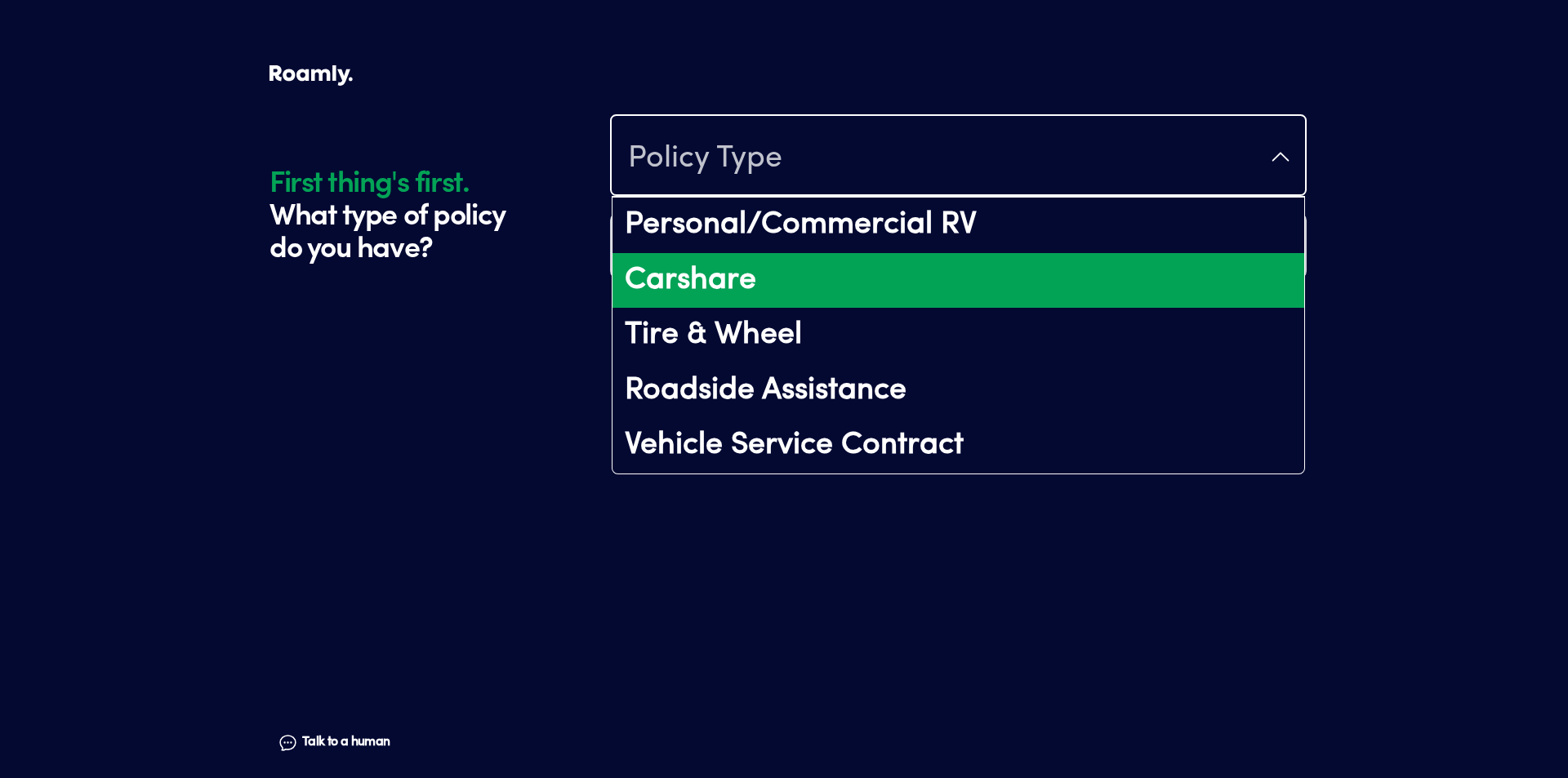 click on "Carshare" at bounding box center (958, 281) 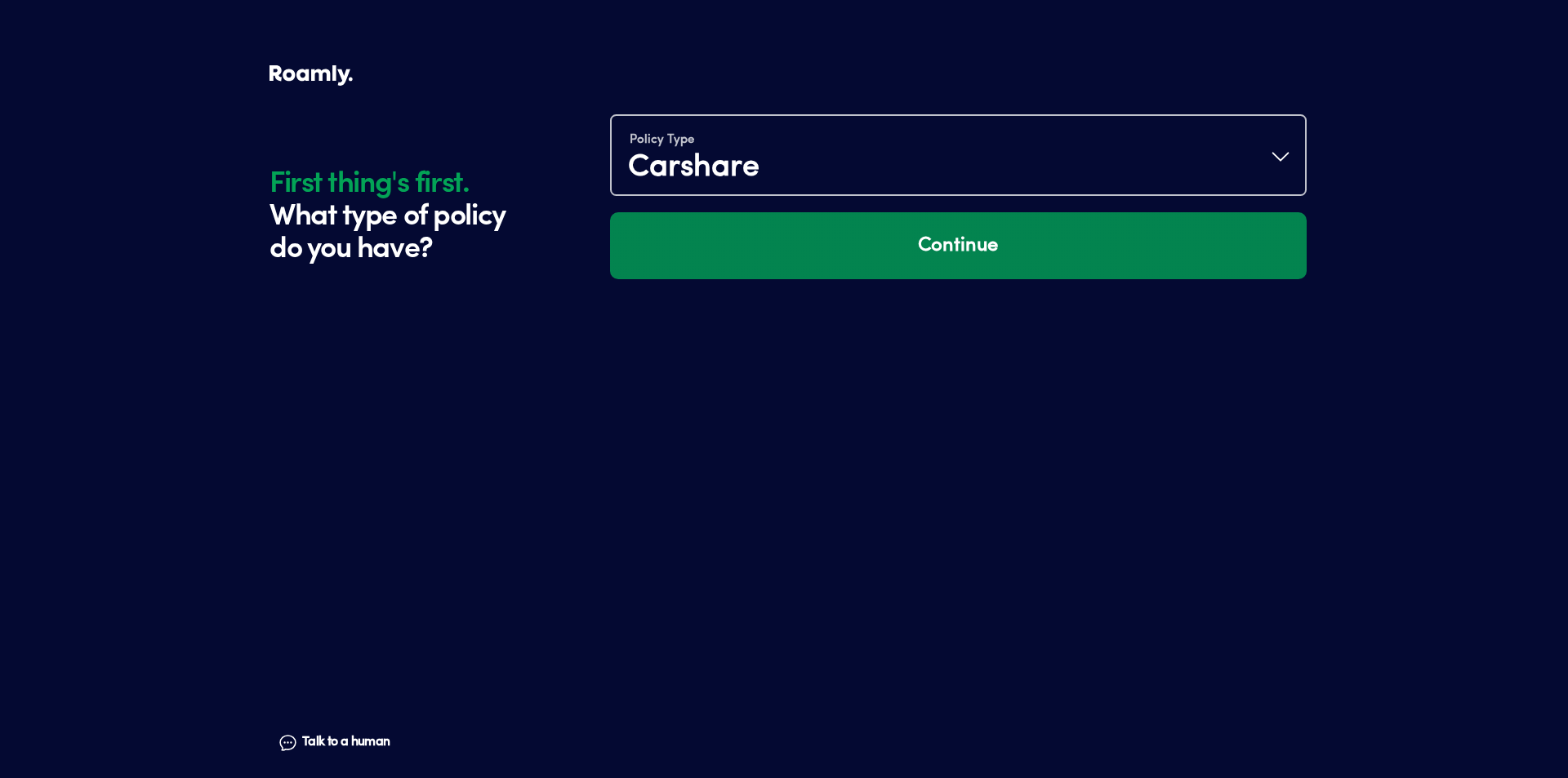 click on "Continue" at bounding box center (958, 246) 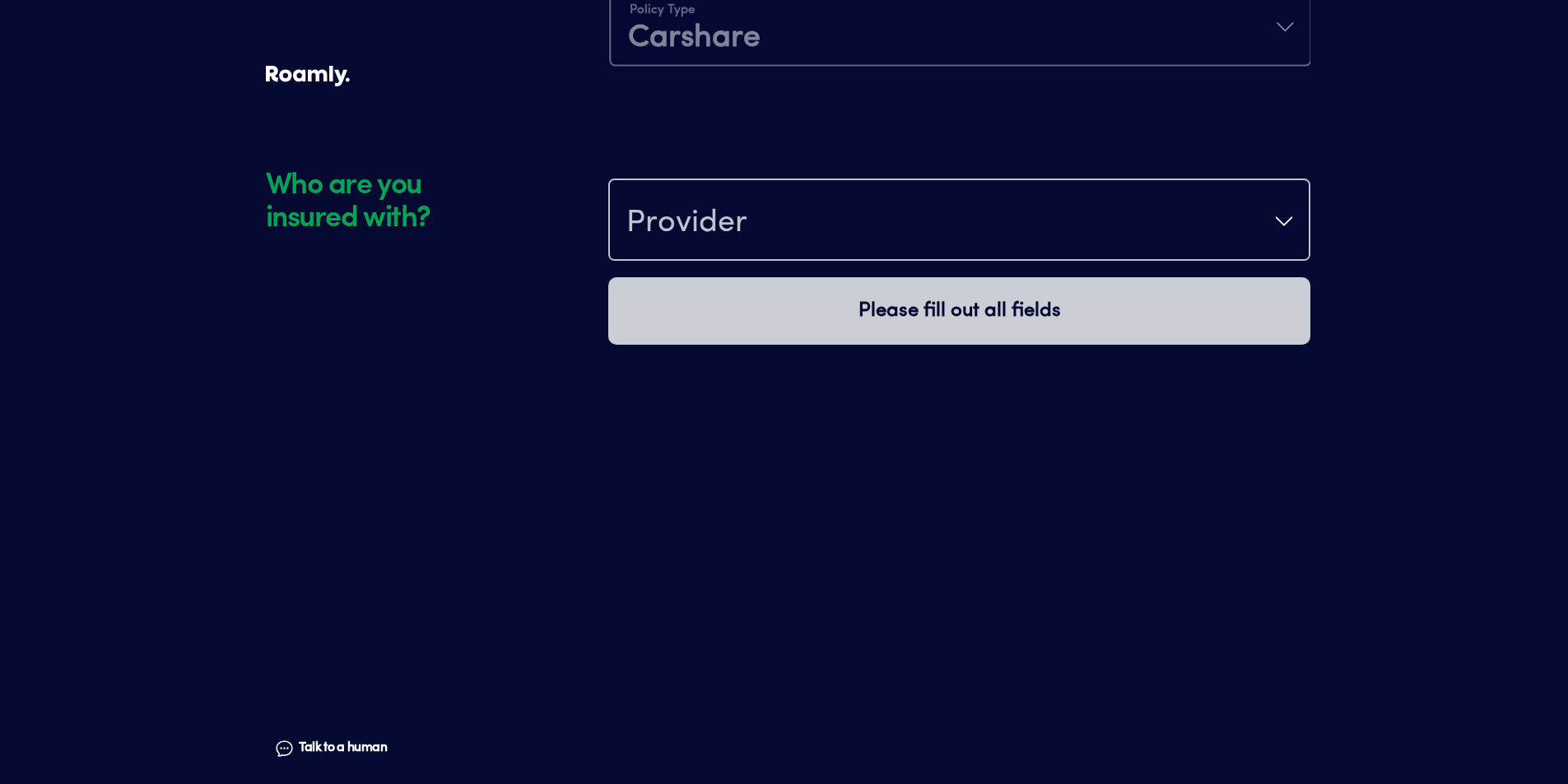 scroll, scrollTop: 180, scrollLeft: 0, axis: vertical 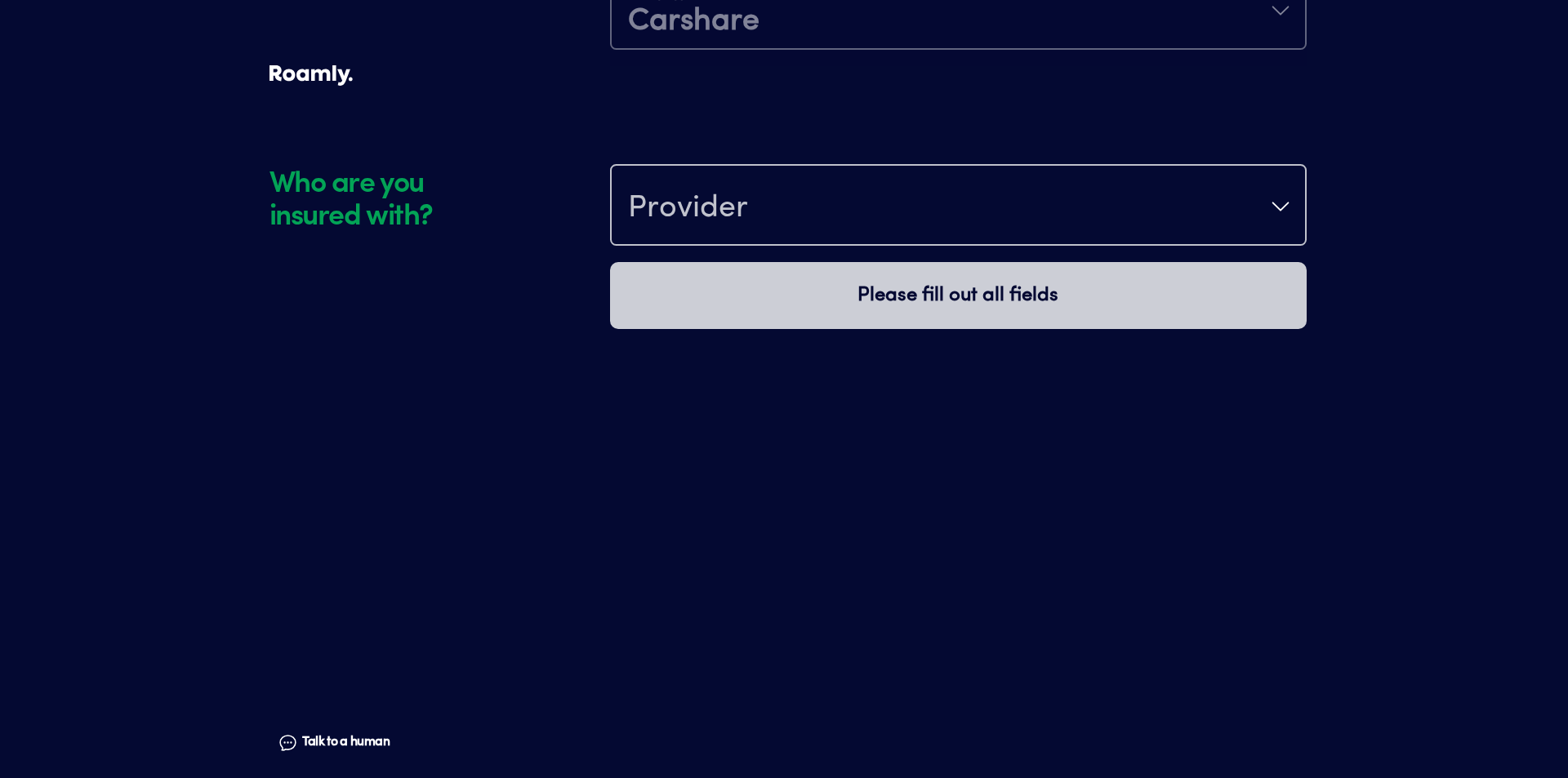 click on "Provider" at bounding box center [958, 207] 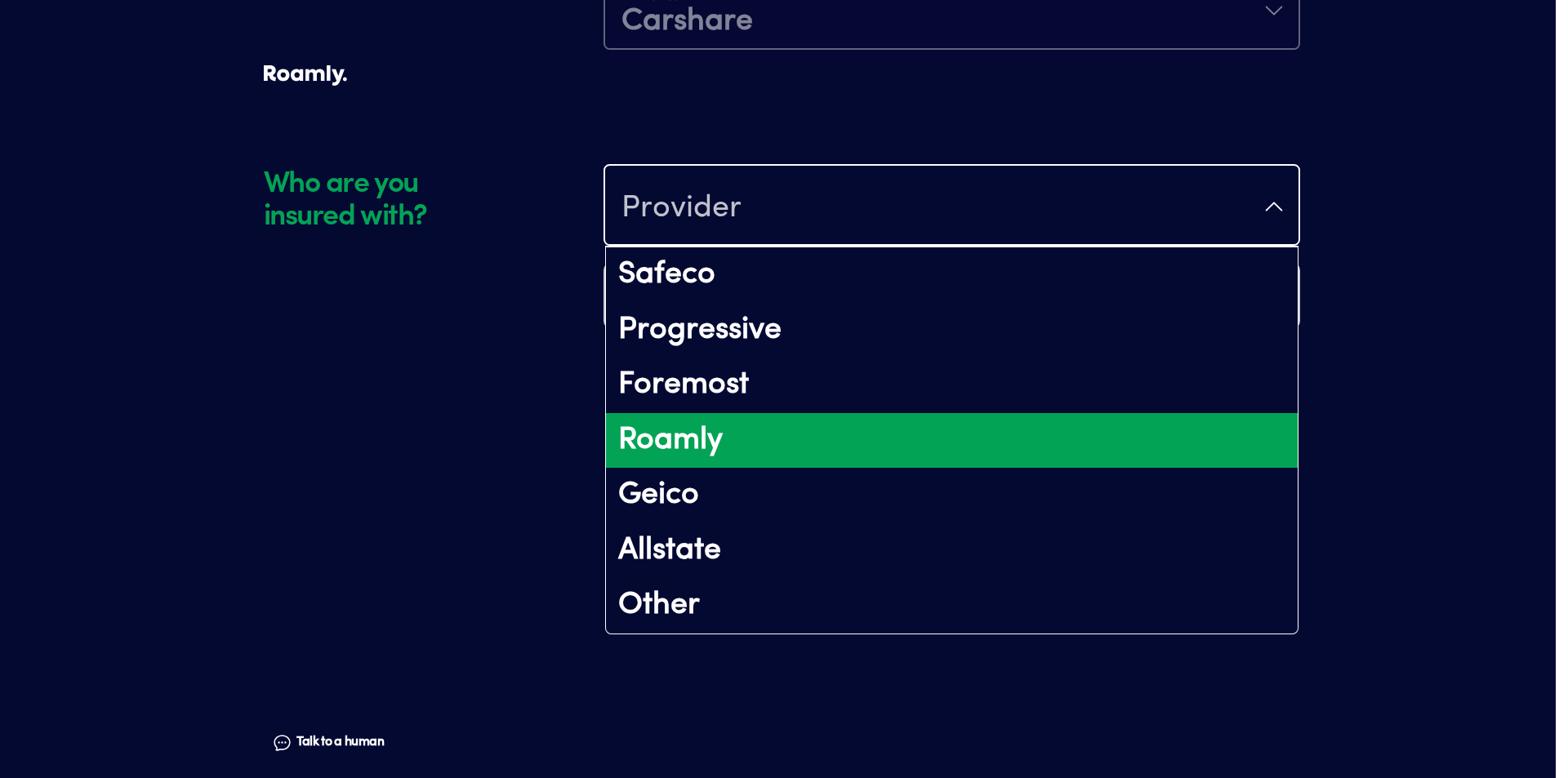 click on "Roamly" at bounding box center [951, 441] 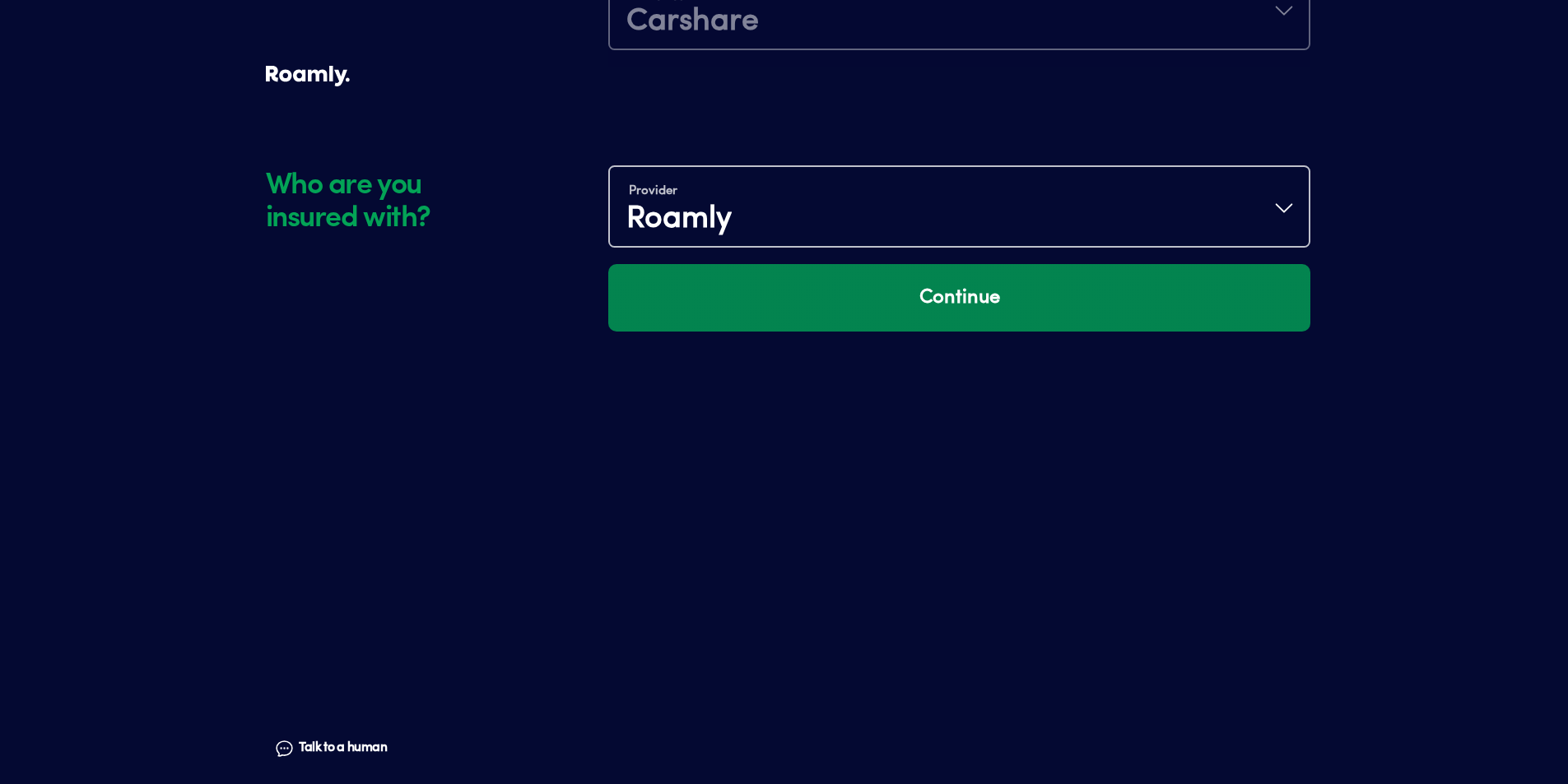 click on "Continue" at bounding box center [959, 298] 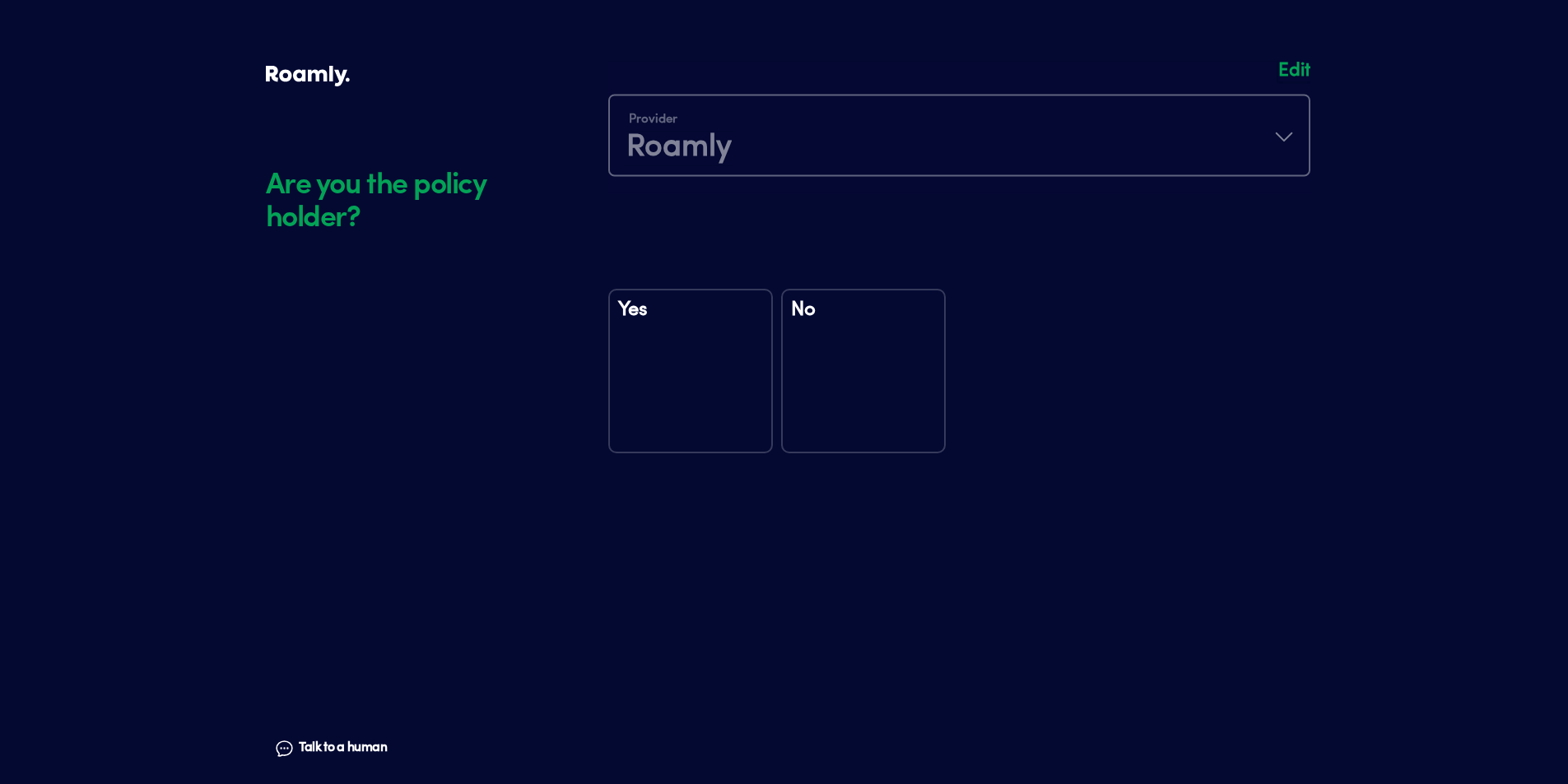 scroll, scrollTop: 411, scrollLeft: 0, axis: vertical 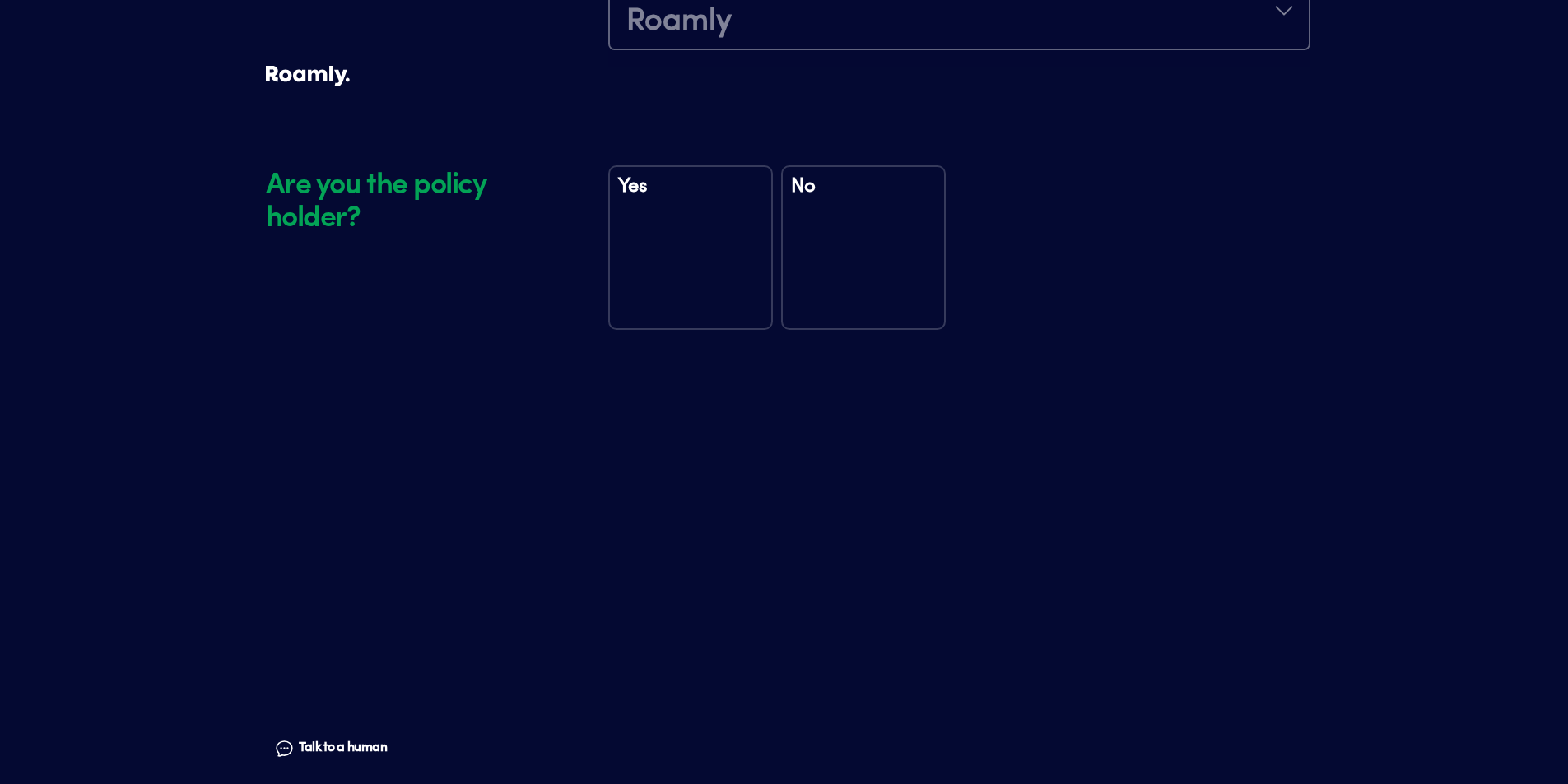click on "No" at bounding box center [863, 248] 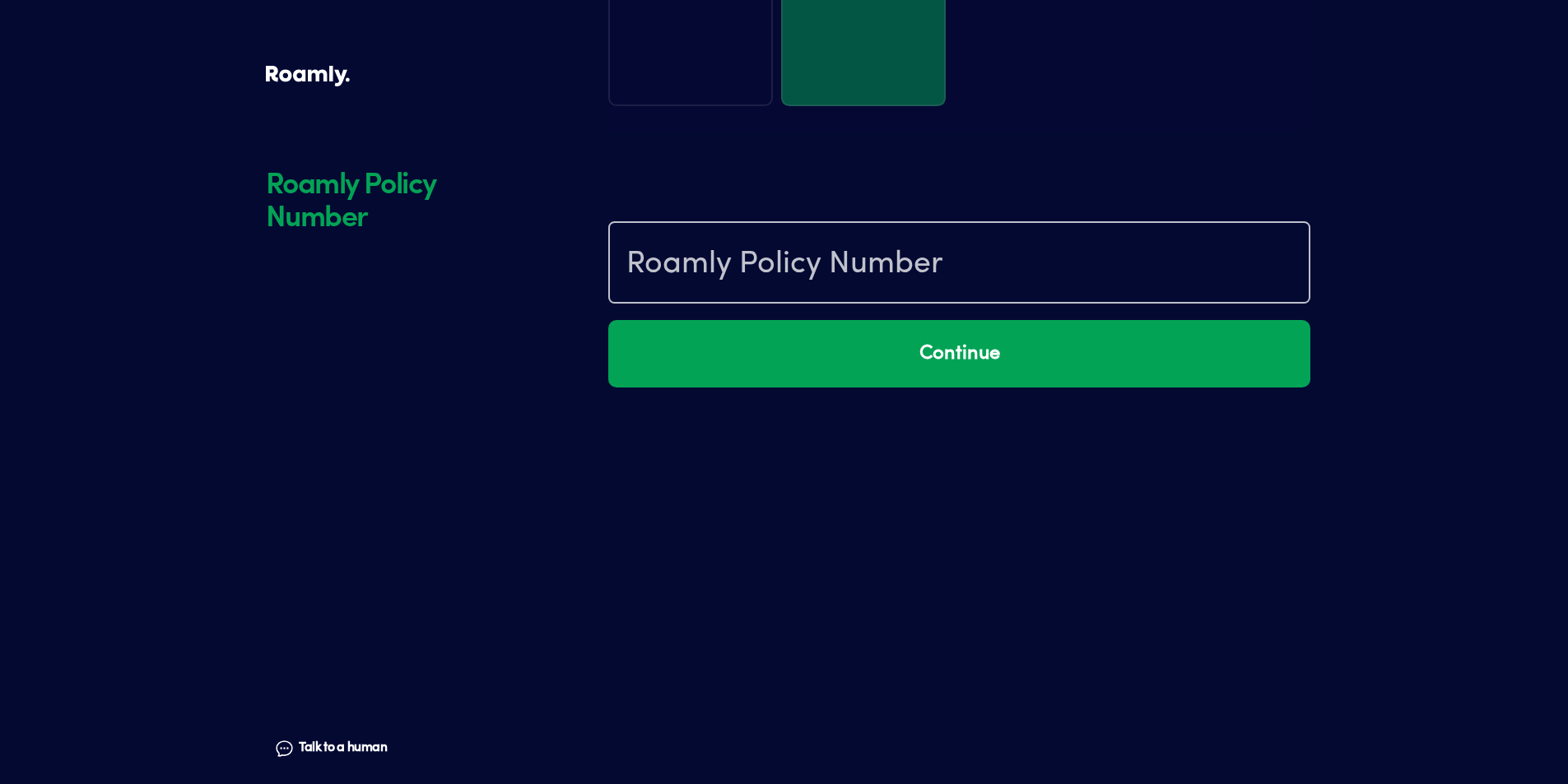 scroll, scrollTop: 731, scrollLeft: 0, axis: vertical 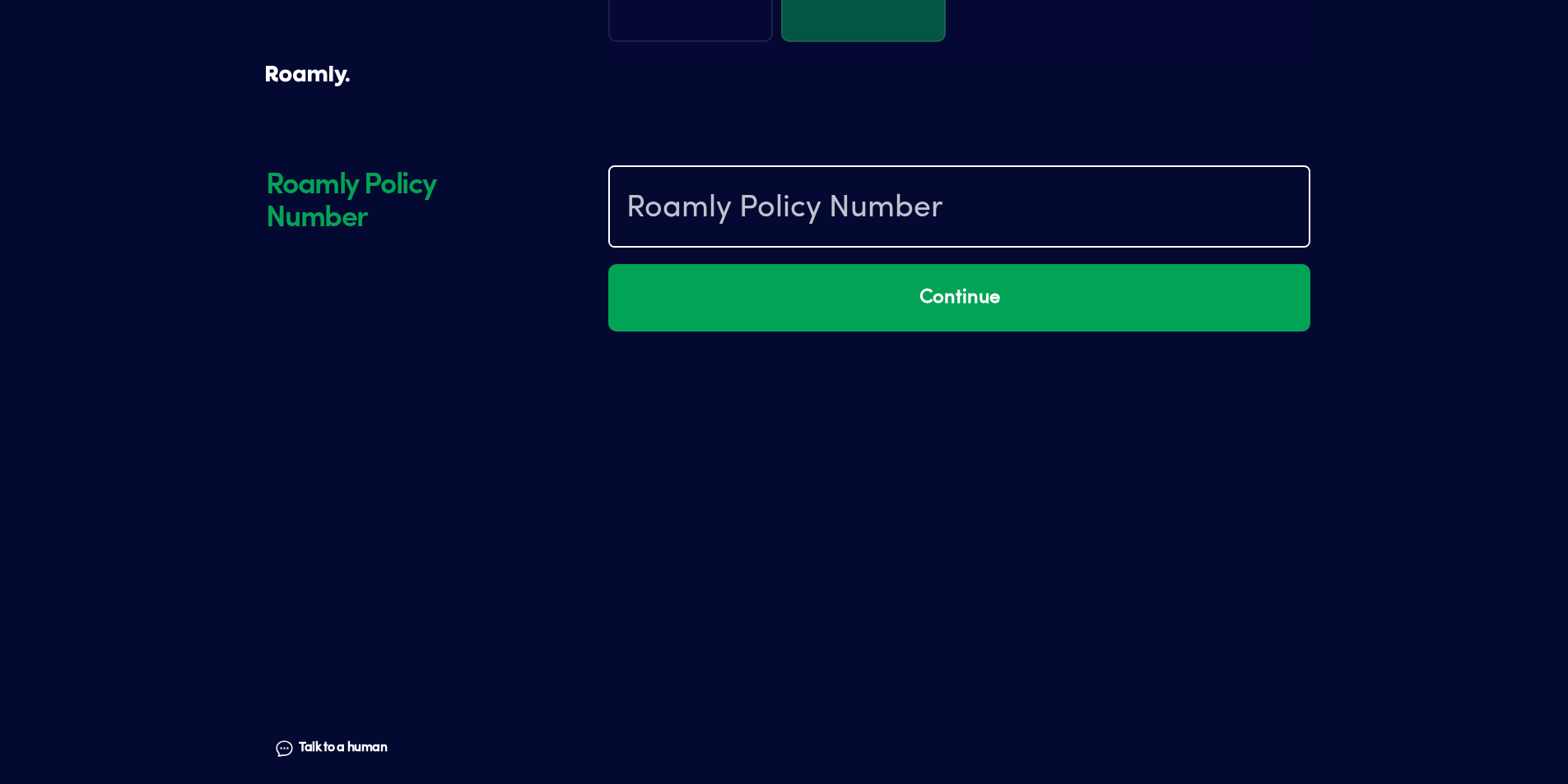 click at bounding box center [959, 208] 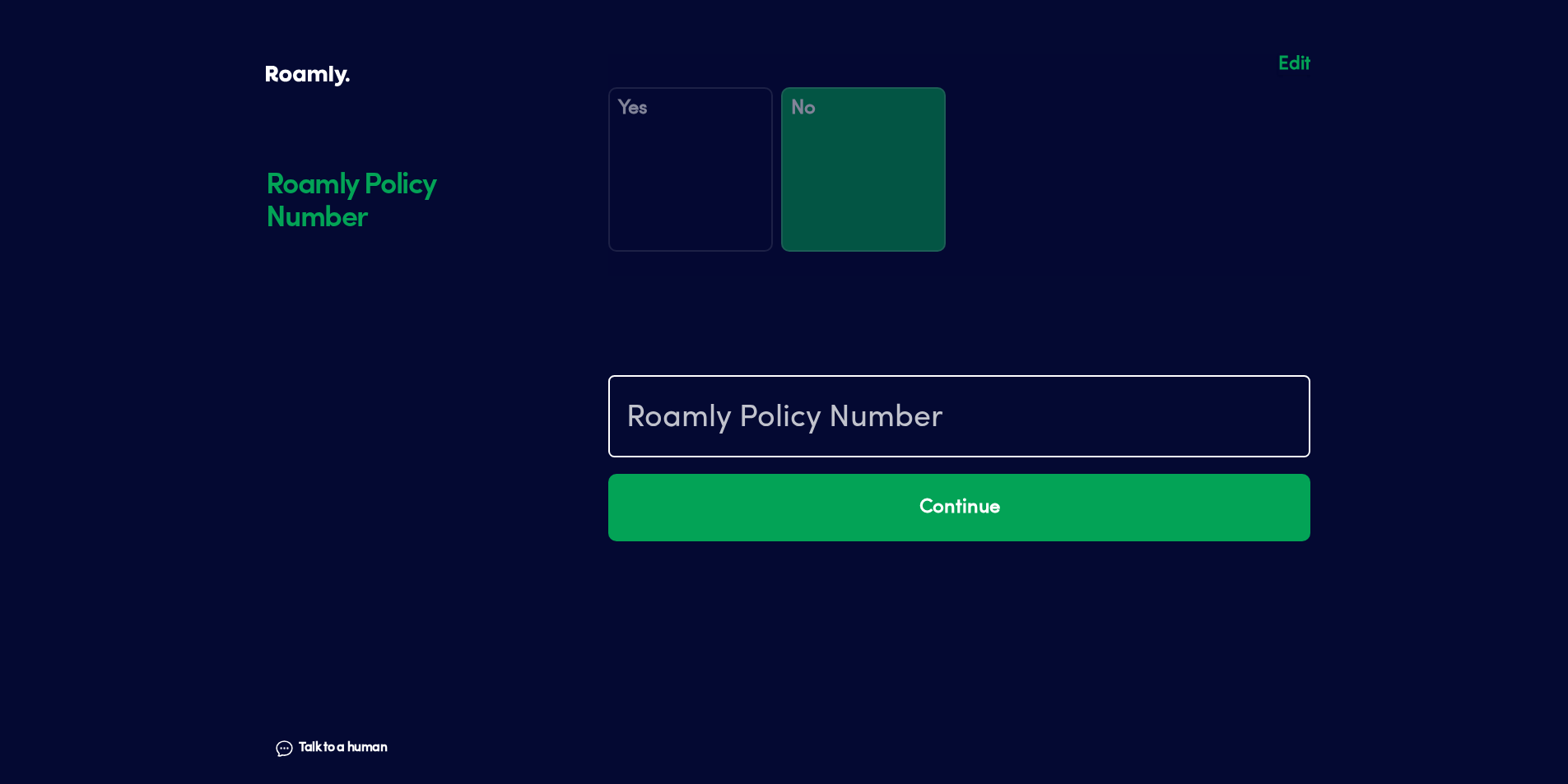 scroll, scrollTop: 238, scrollLeft: 0, axis: vertical 